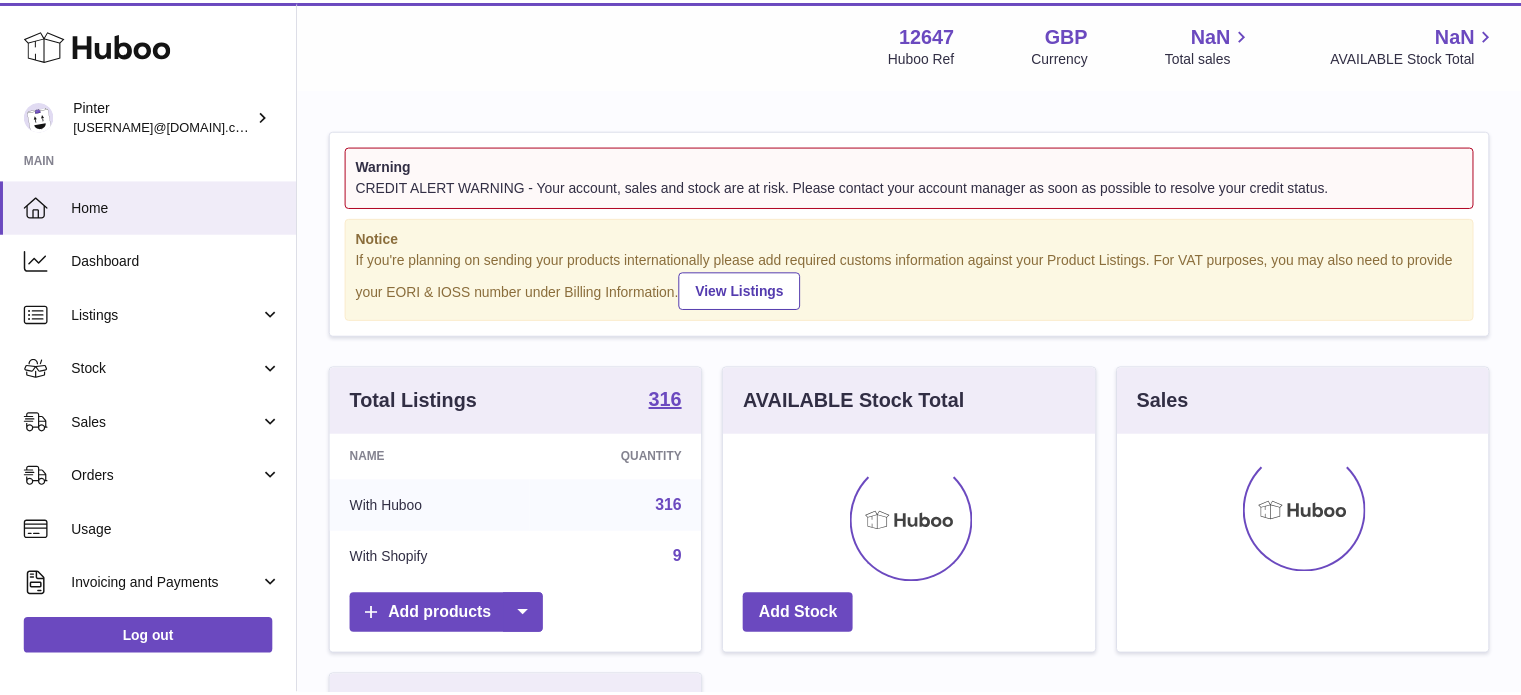 scroll, scrollTop: 0, scrollLeft: 0, axis: both 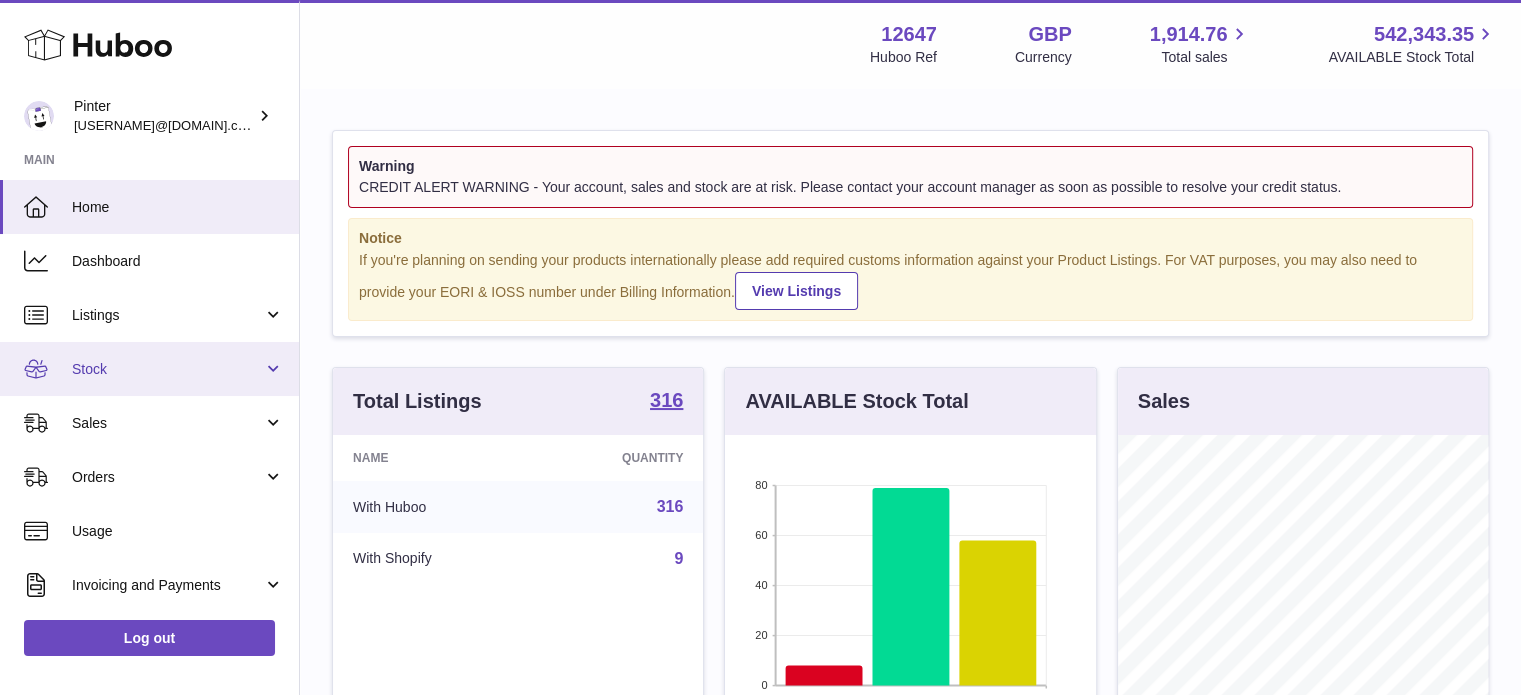 click on "Stock" at bounding box center (167, 369) 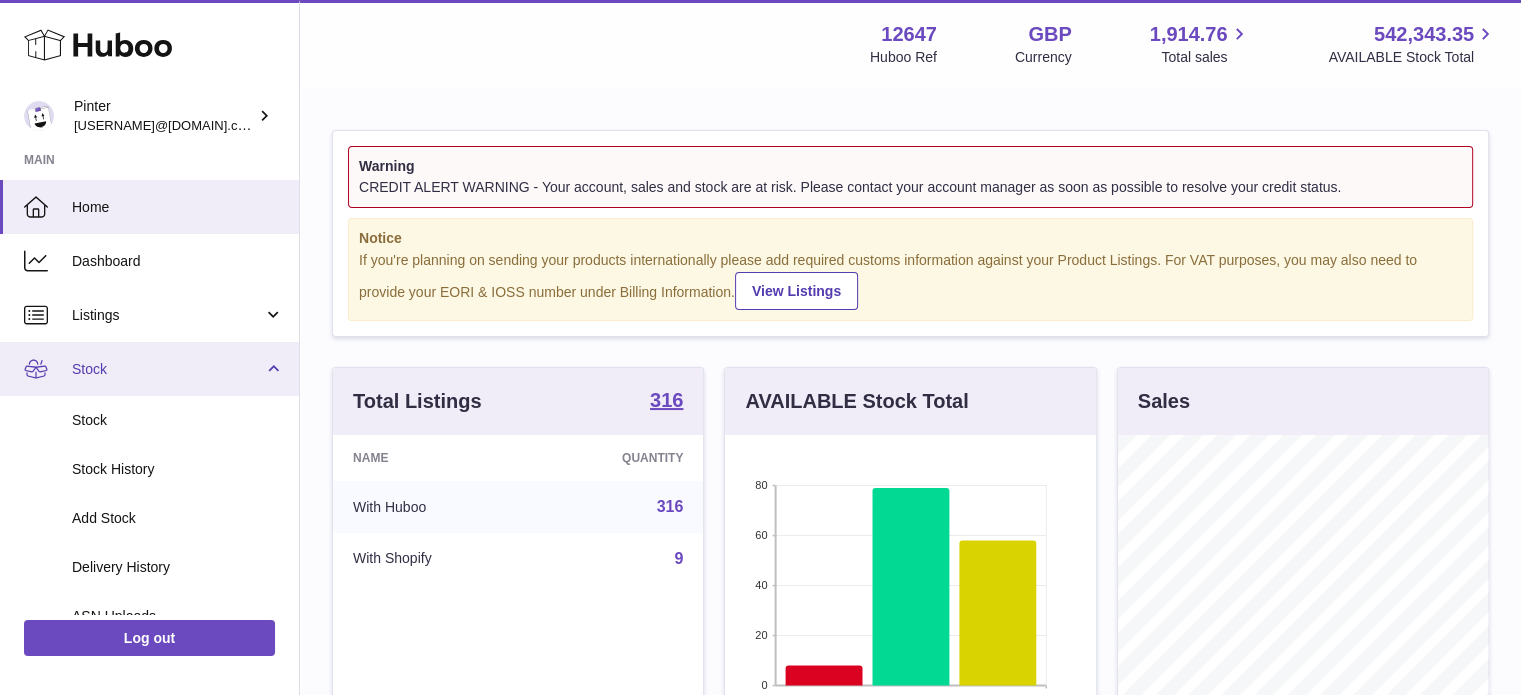 click on "Stock" at bounding box center (149, 369) 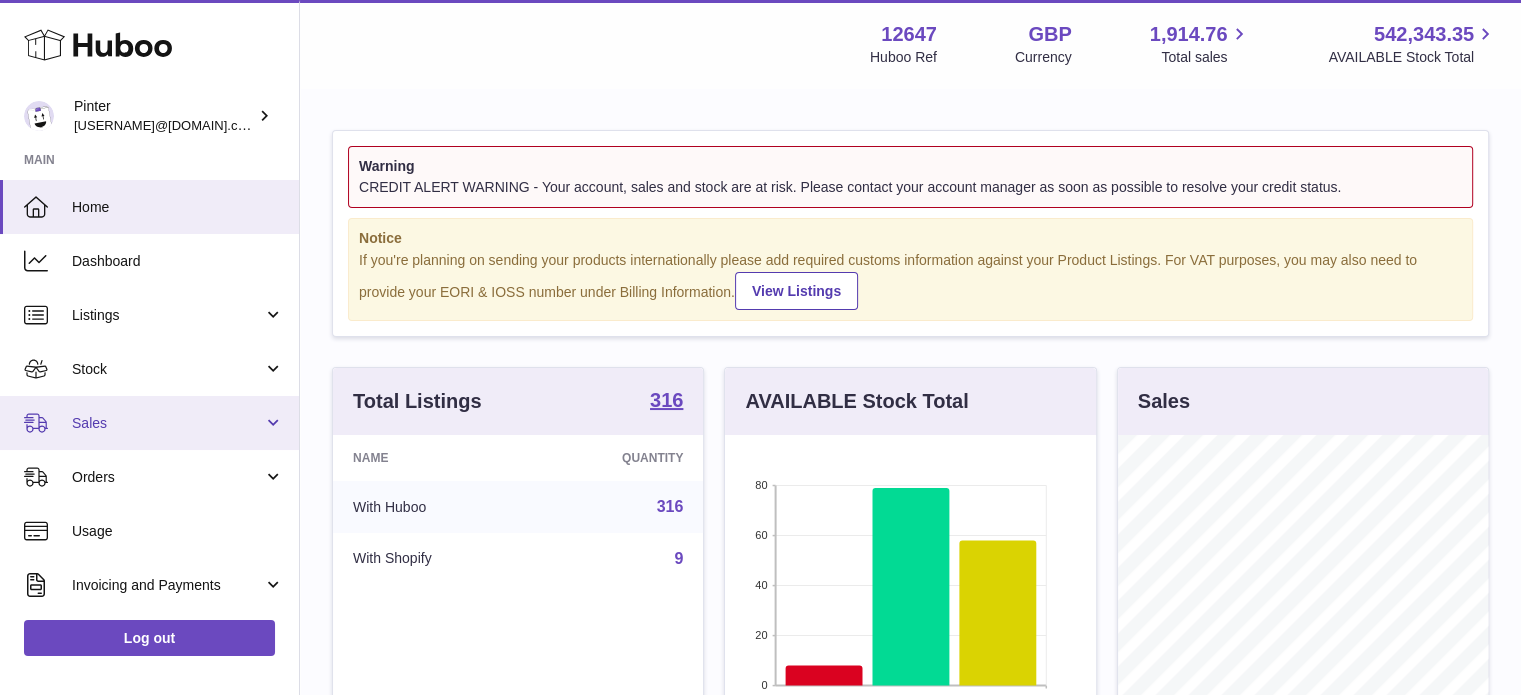 click on "Sales" at bounding box center [167, 423] 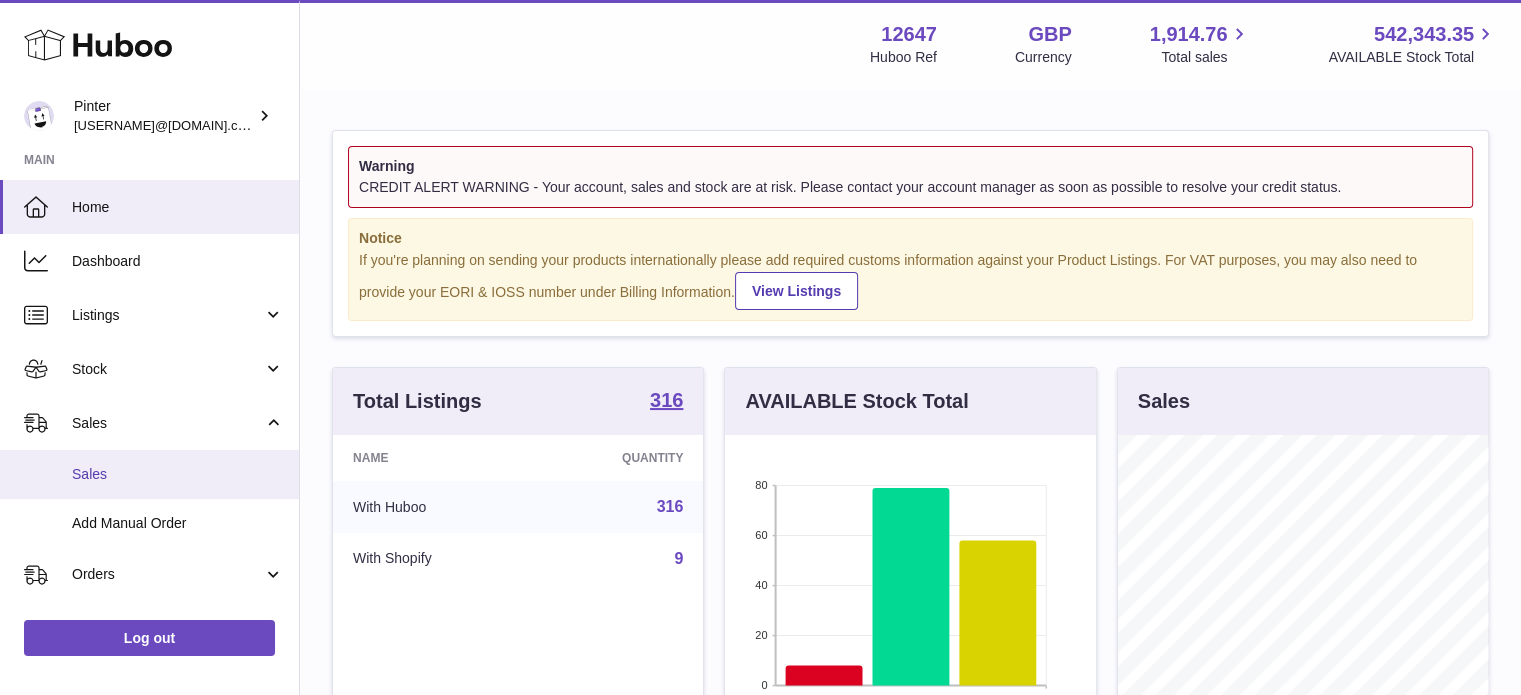 click on "Sales" at bounding box center (178, 474) 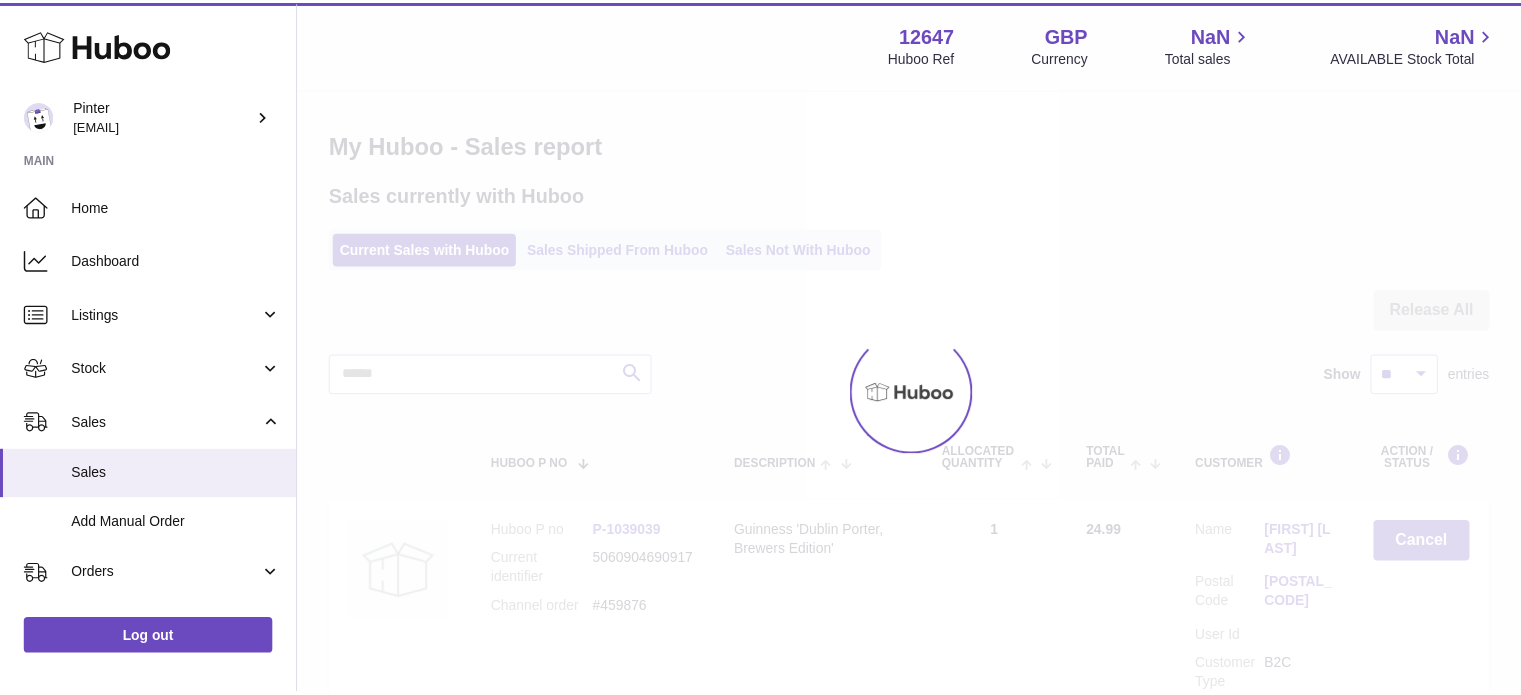 scroll, scrollTop: 0, scrollLeft: 0, axis: both 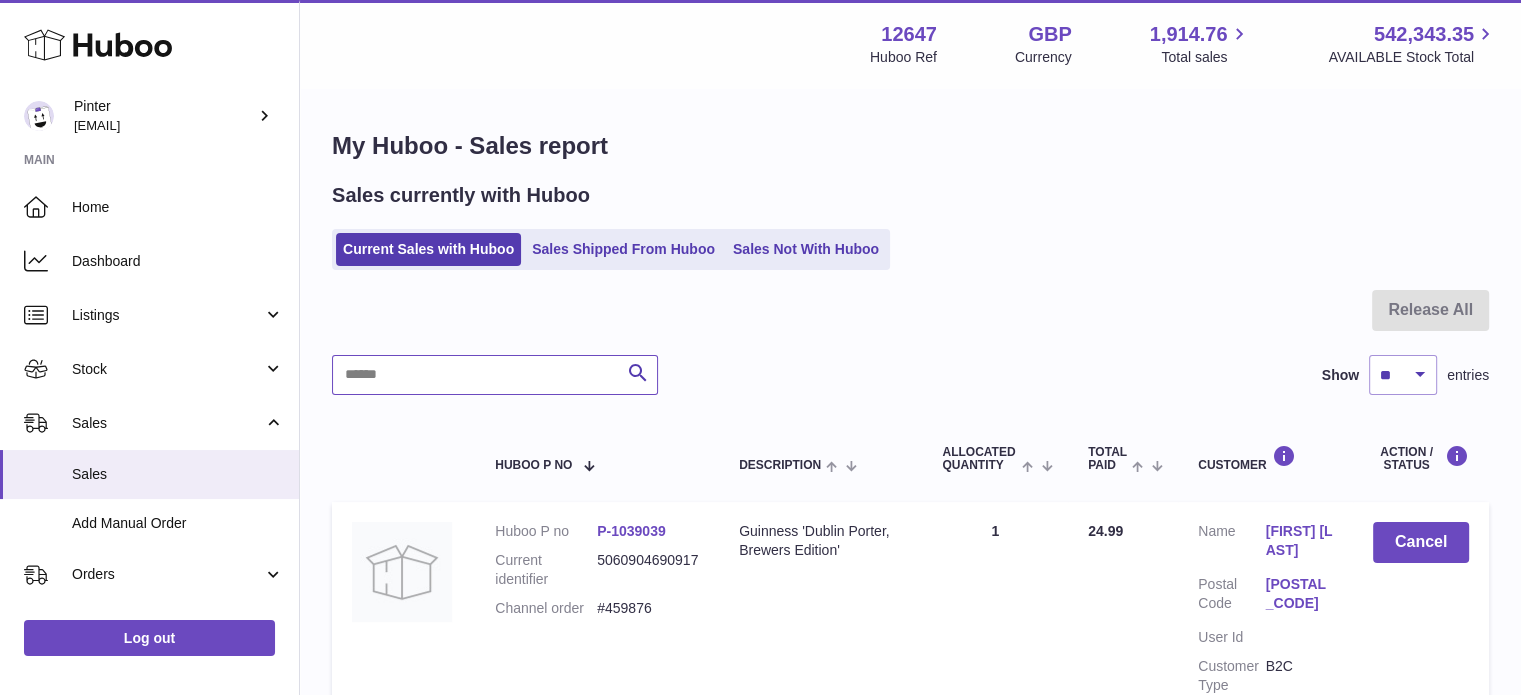 click at bounding box center [495, 375] 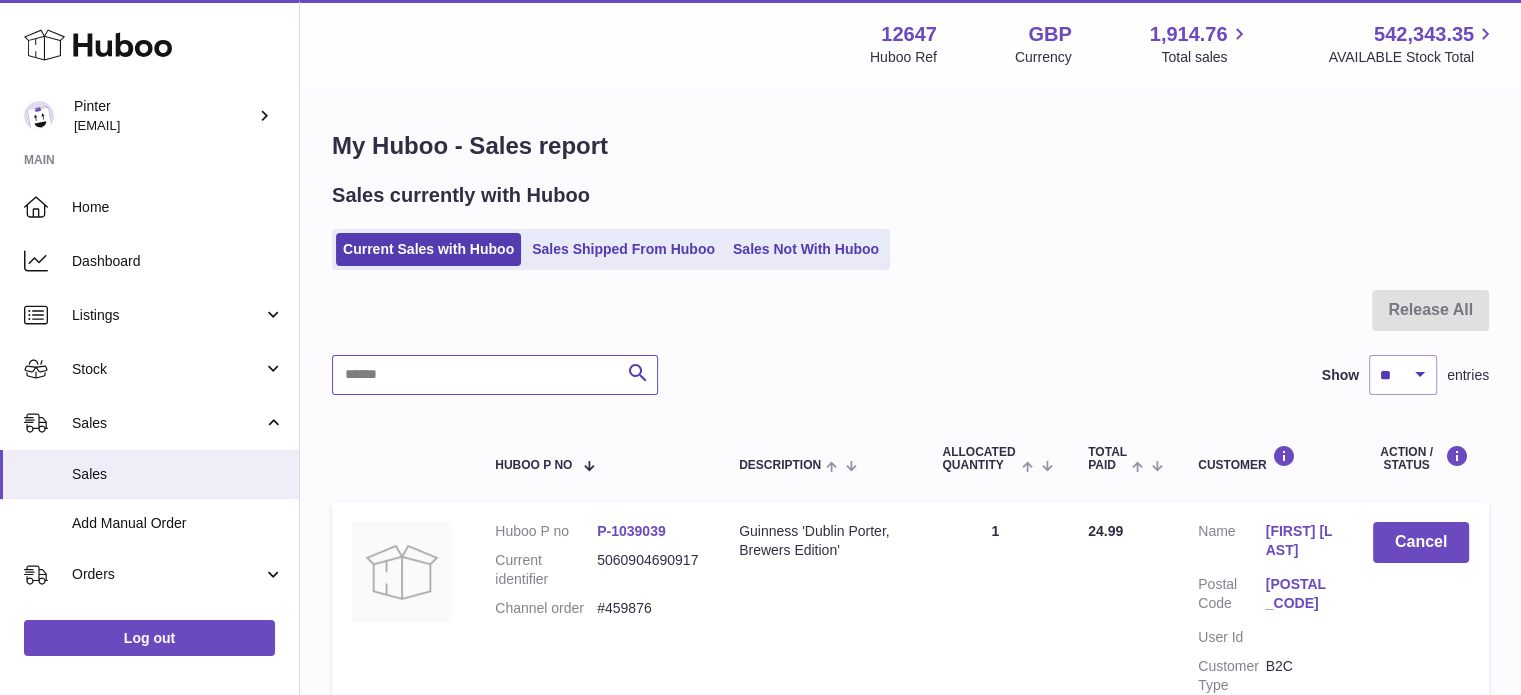 paste on "******" 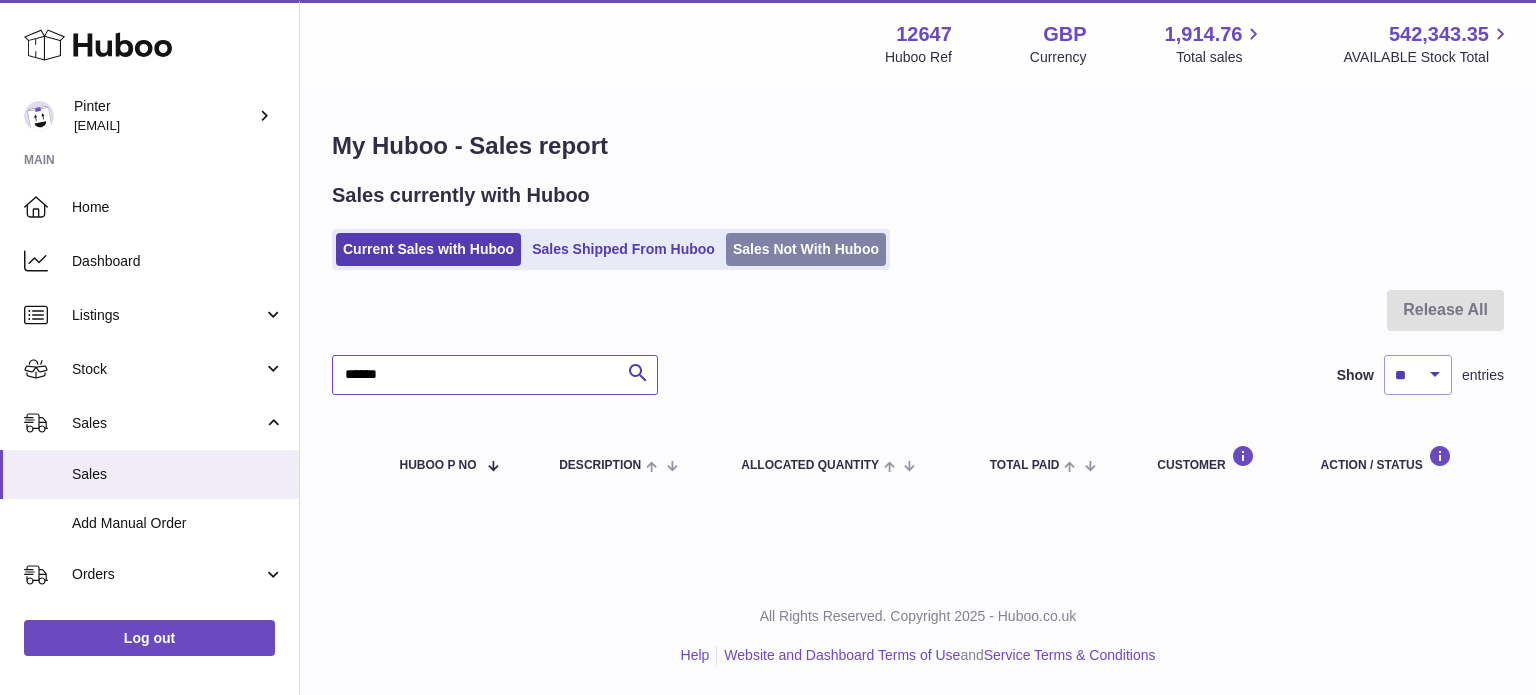type on "******" 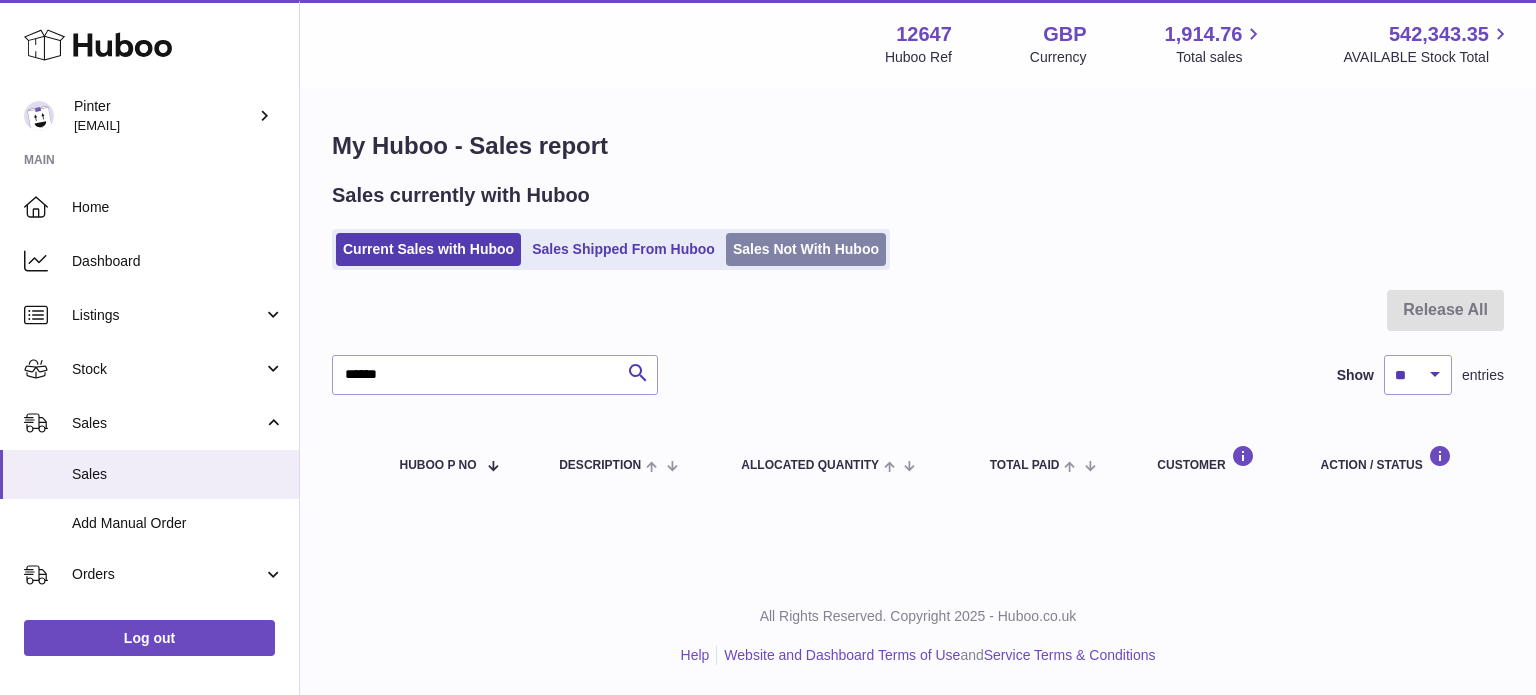 click on "Sales Not With Huboo" at bounding box center [806, 249] 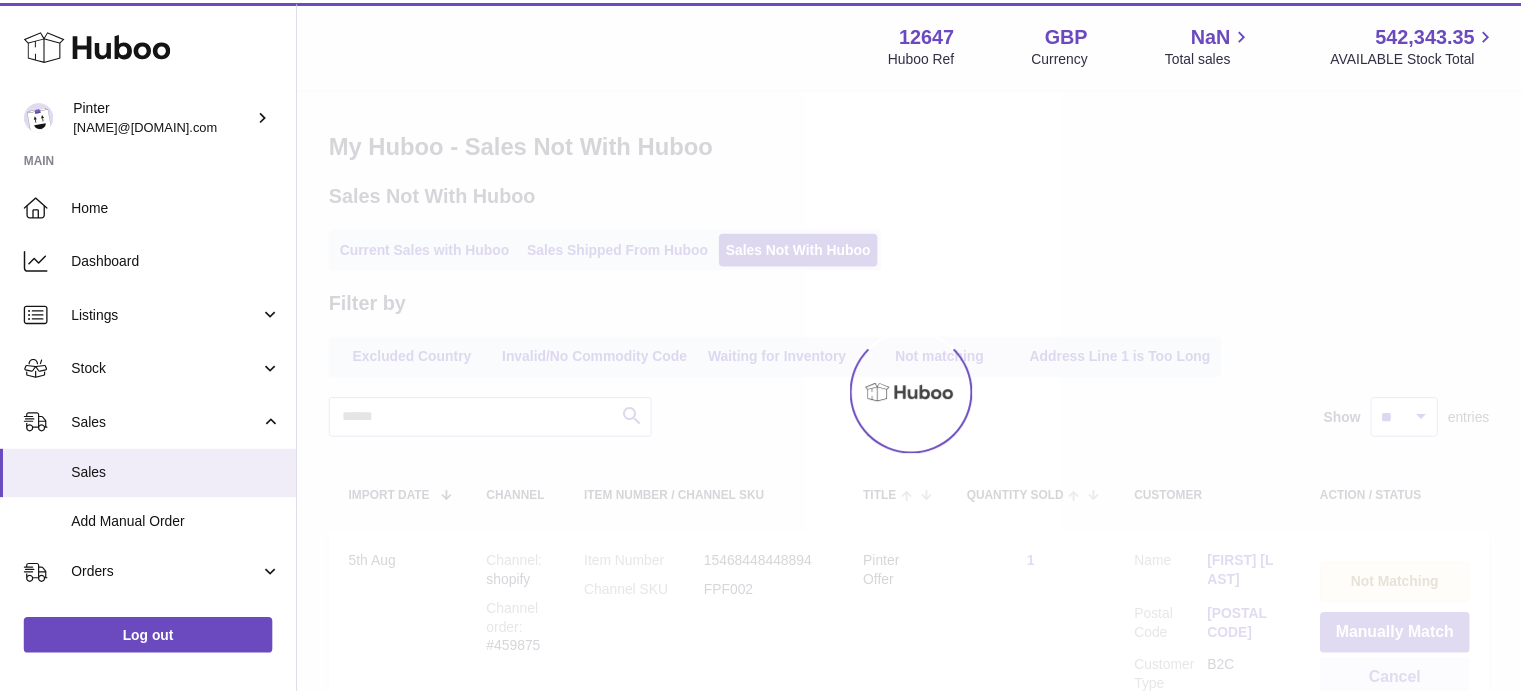 scroll, scrollTop: 0, scrollLeft: 0, axis: both 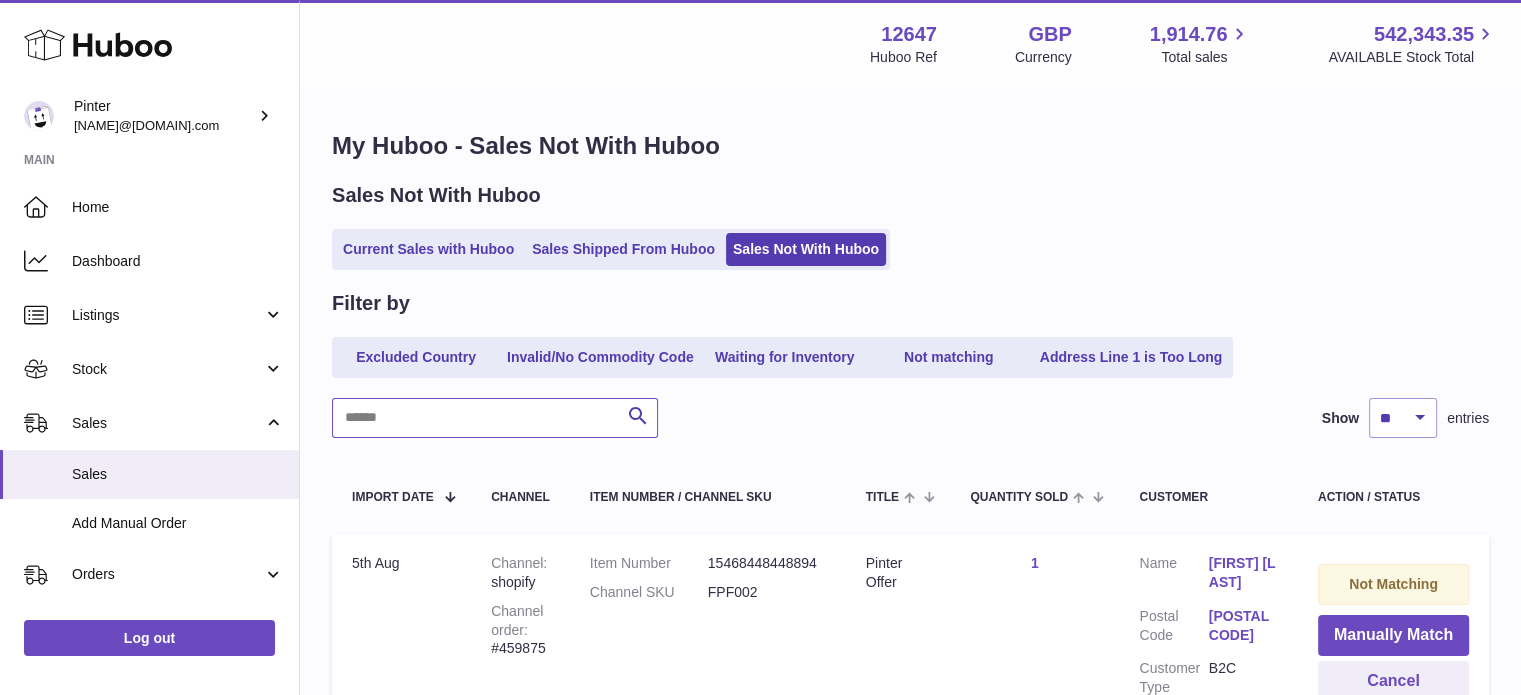 click at bounding box center (495, 418) 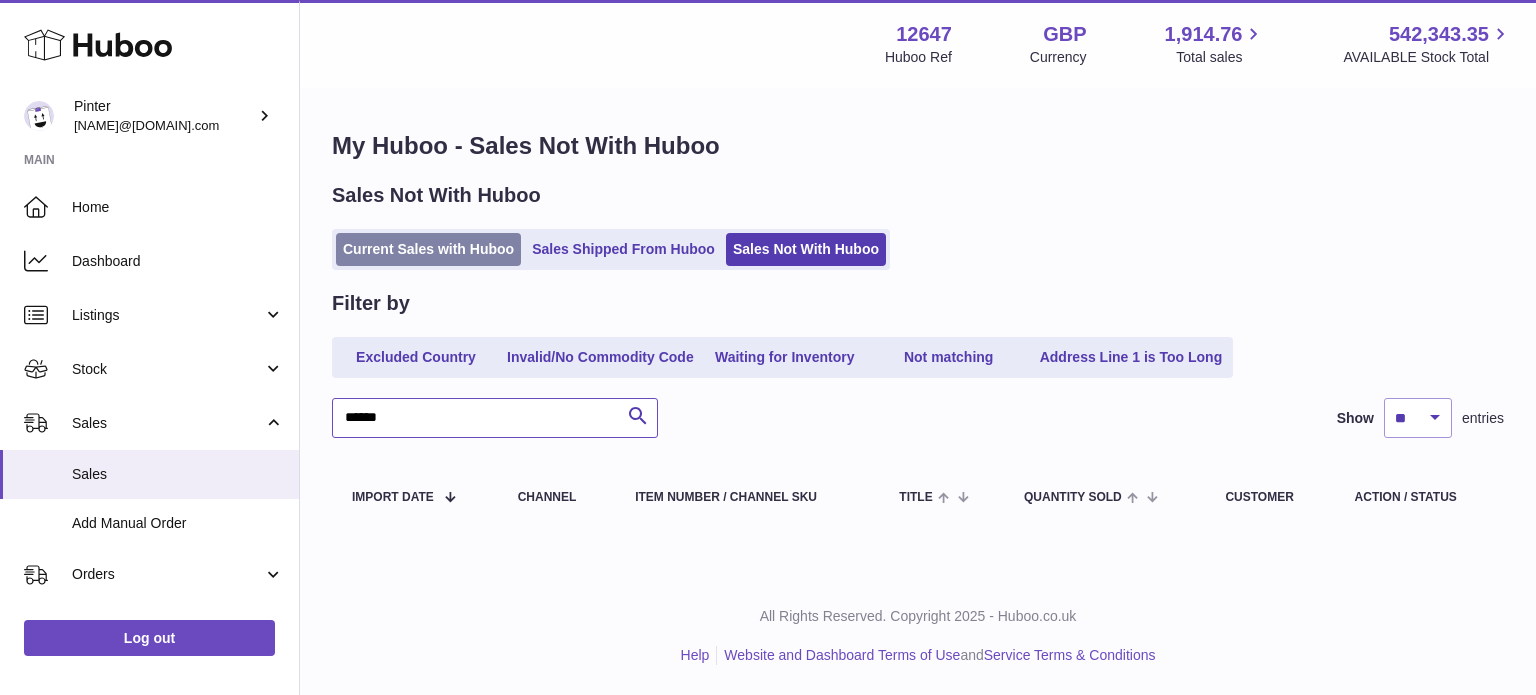 type on "******" 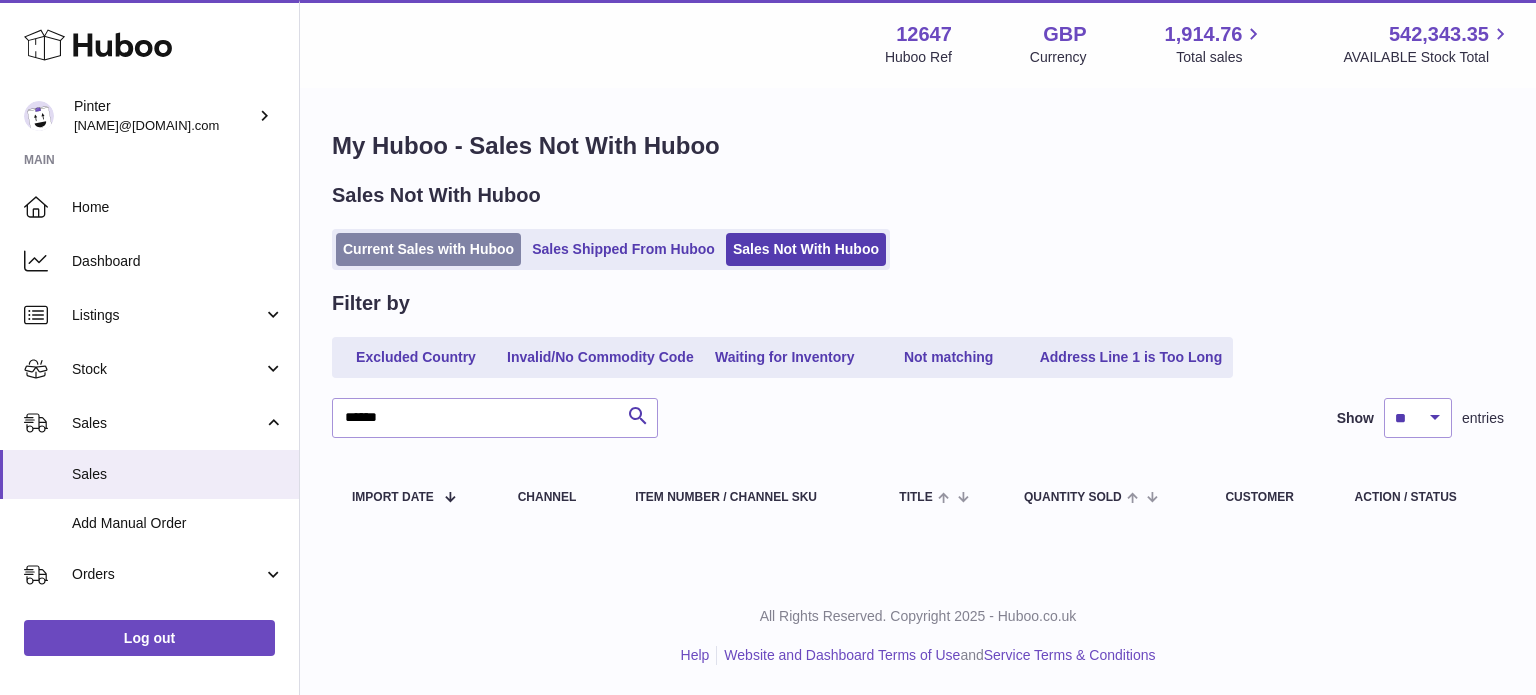 click on "Current Sales with Huboo" at bounding box center (428, 249) 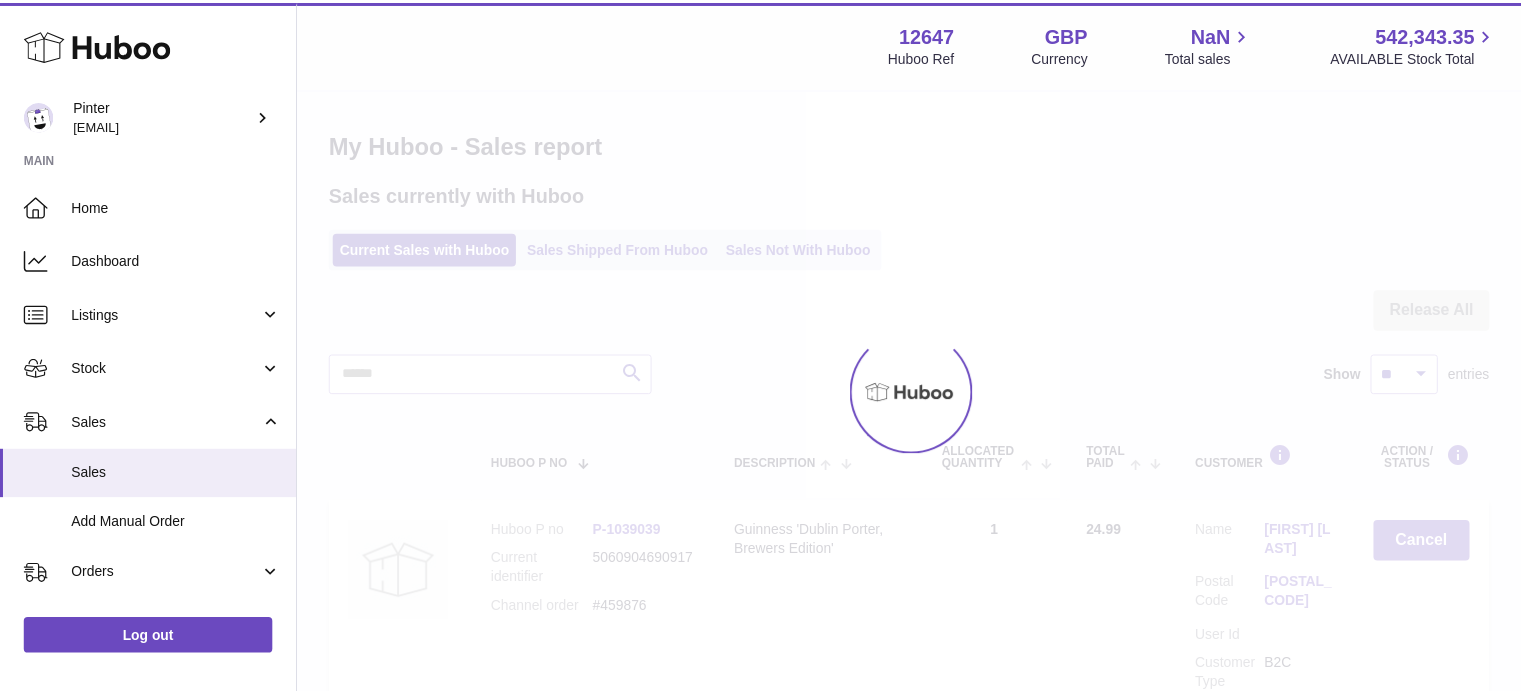 scroll, scrollTop: 0, scrollLeft: 0, axis: both 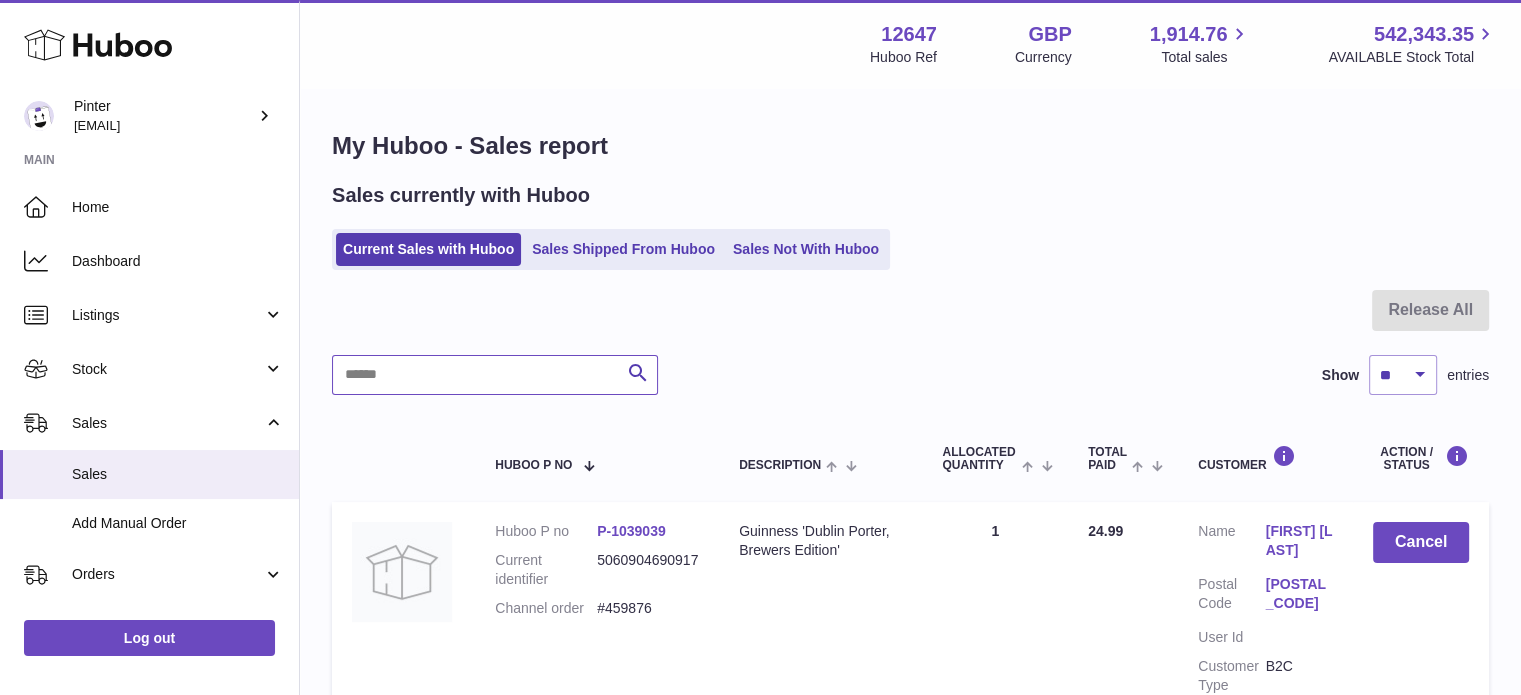click at bounding box center (495, 375) 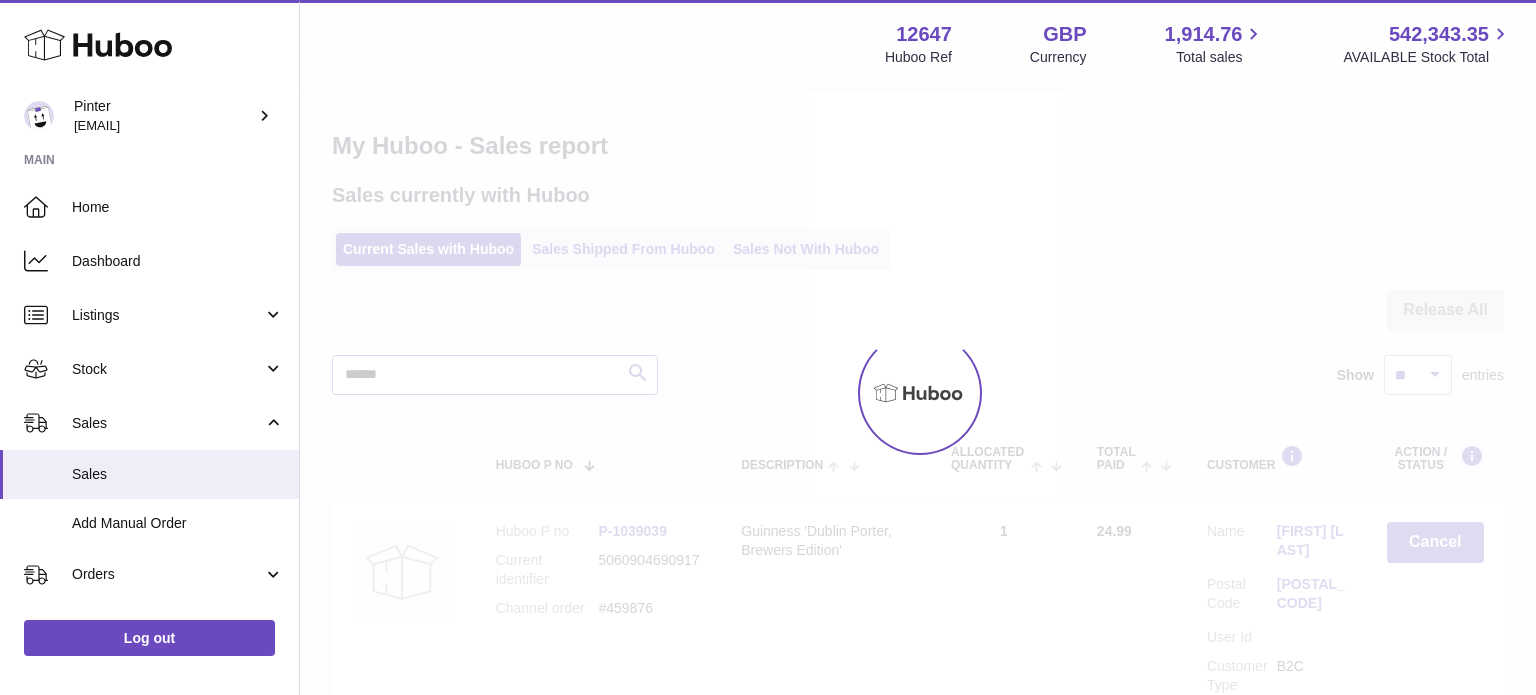 type on "******" 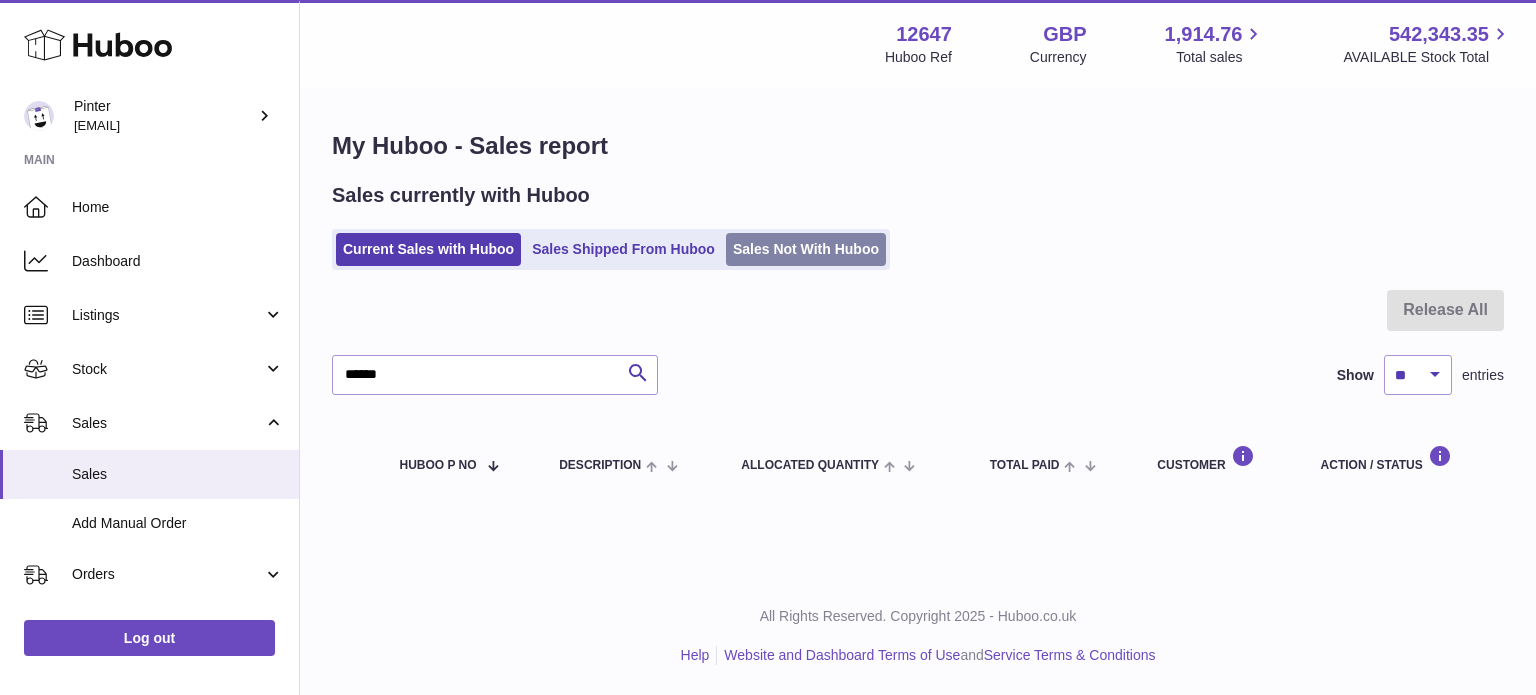click on "Sales Not With Huboo" at bounding box center (806, 249) 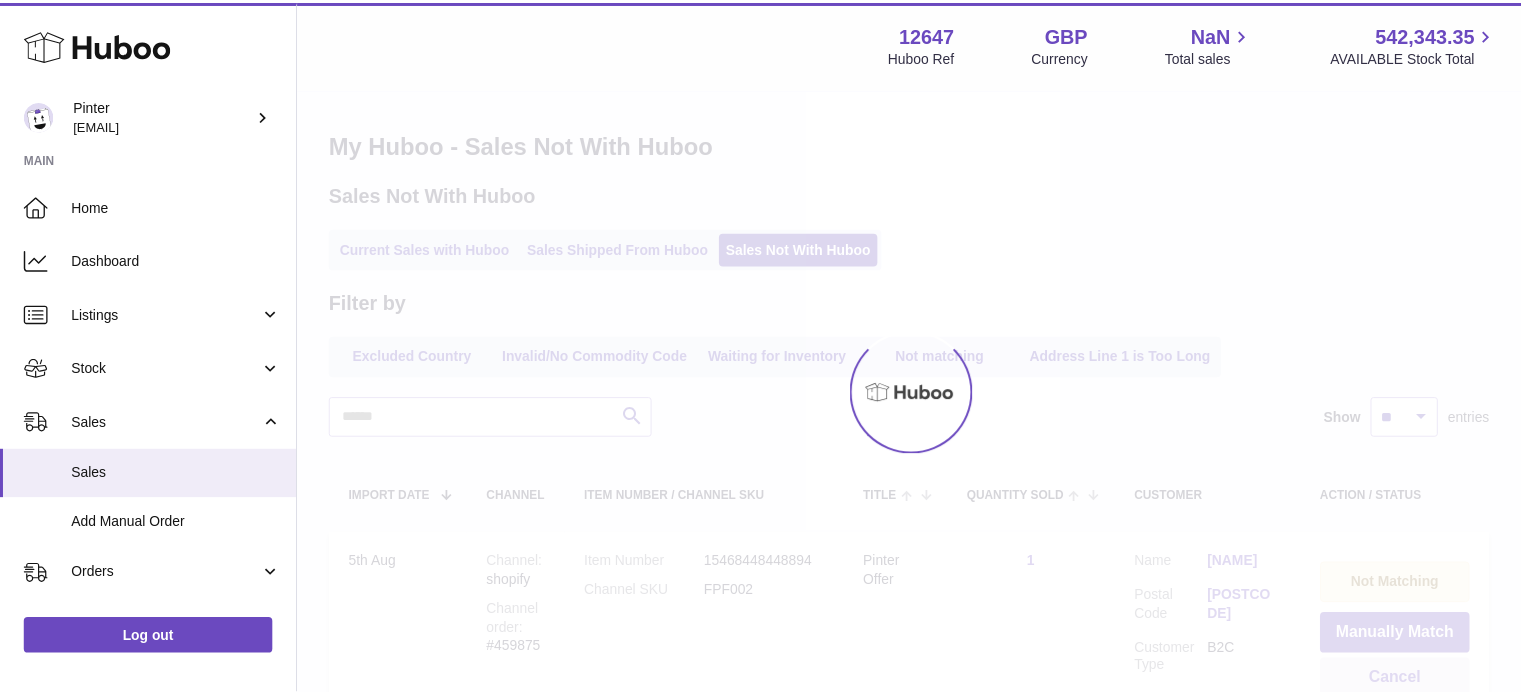 scroll, scrollTop: 0, scrollLeft: 0, axis: both 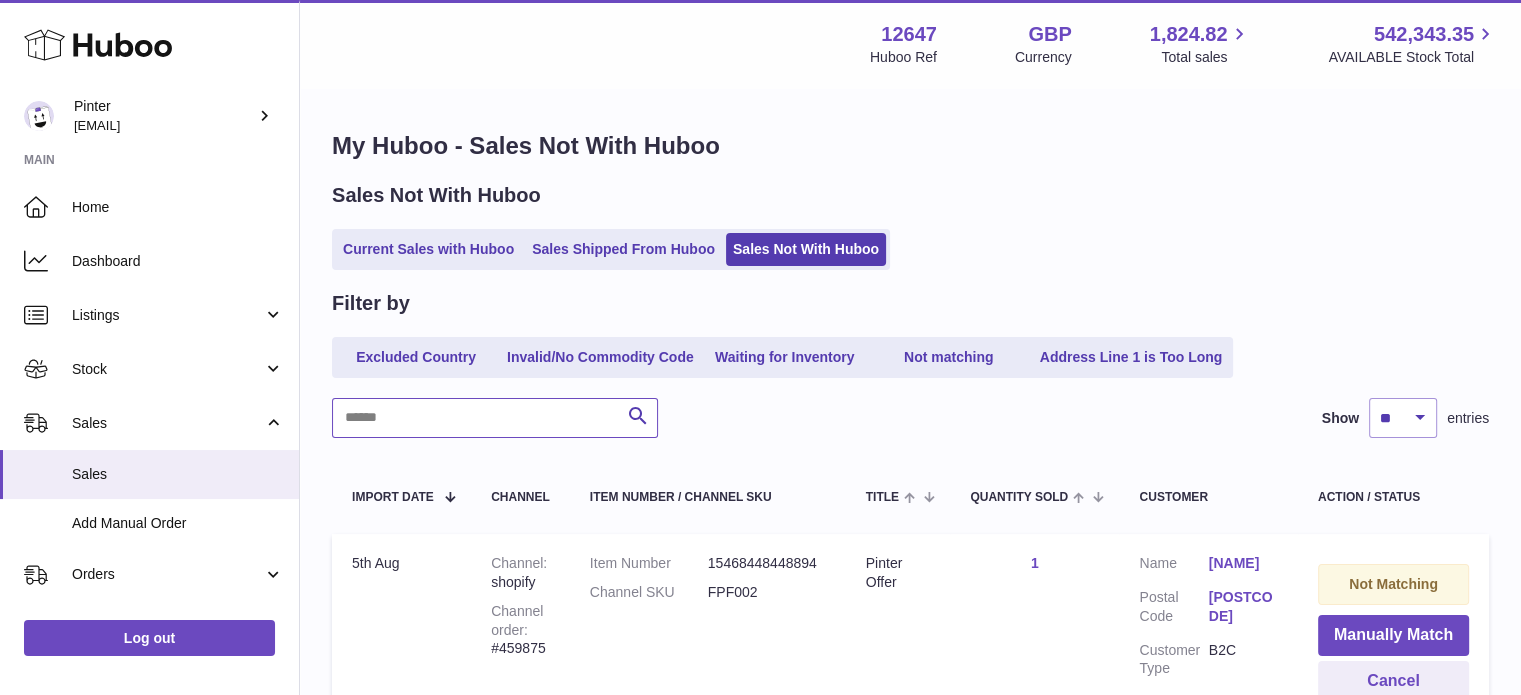 click at bounding box center (495, 418) 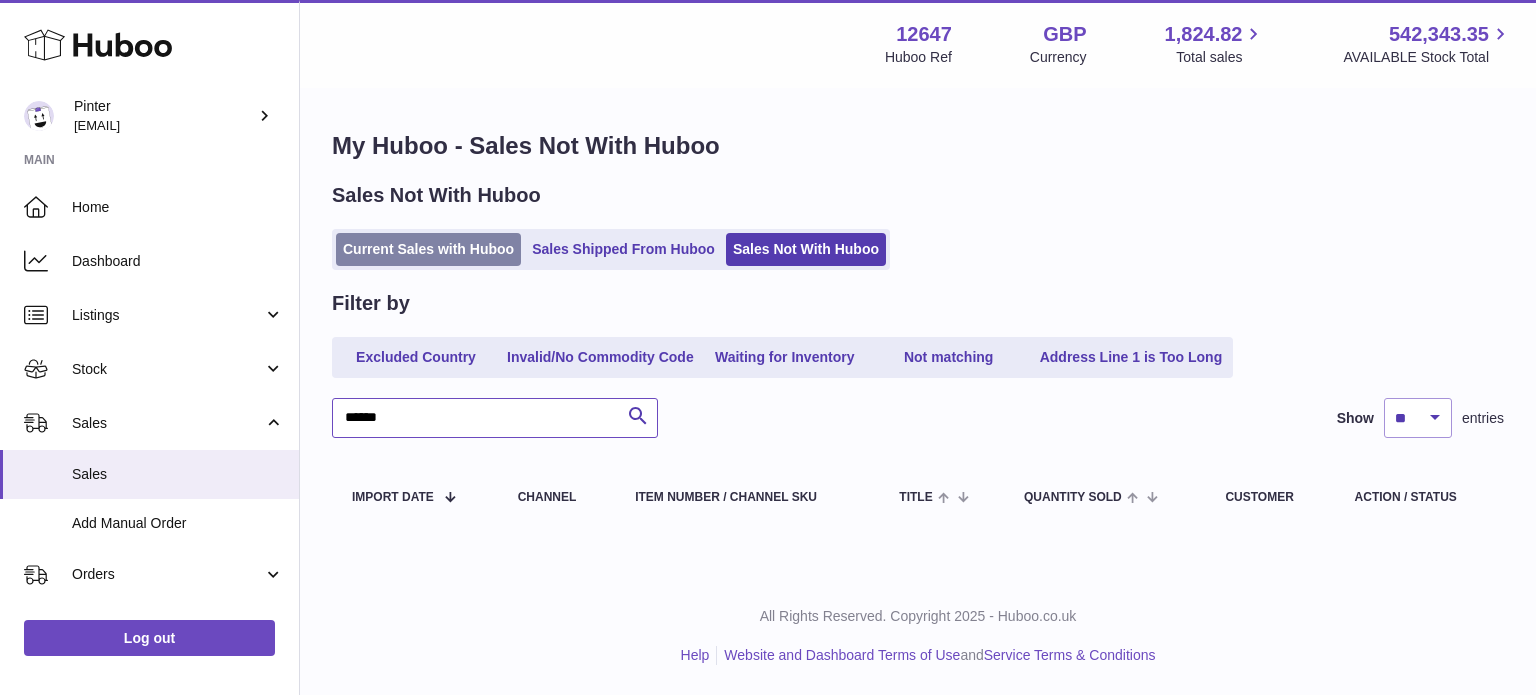 type on "******" 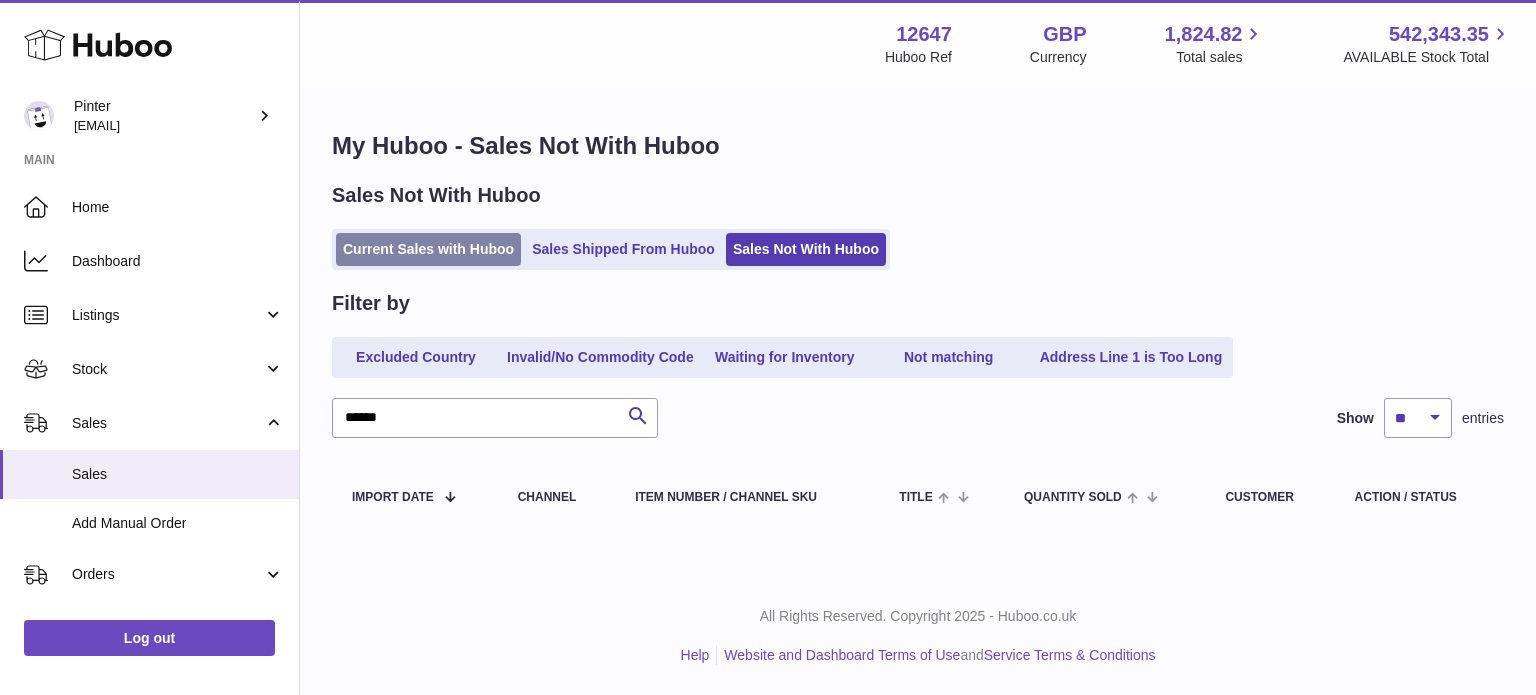 click on "Current Sales with Huboo" at bounding box center [428, 249] 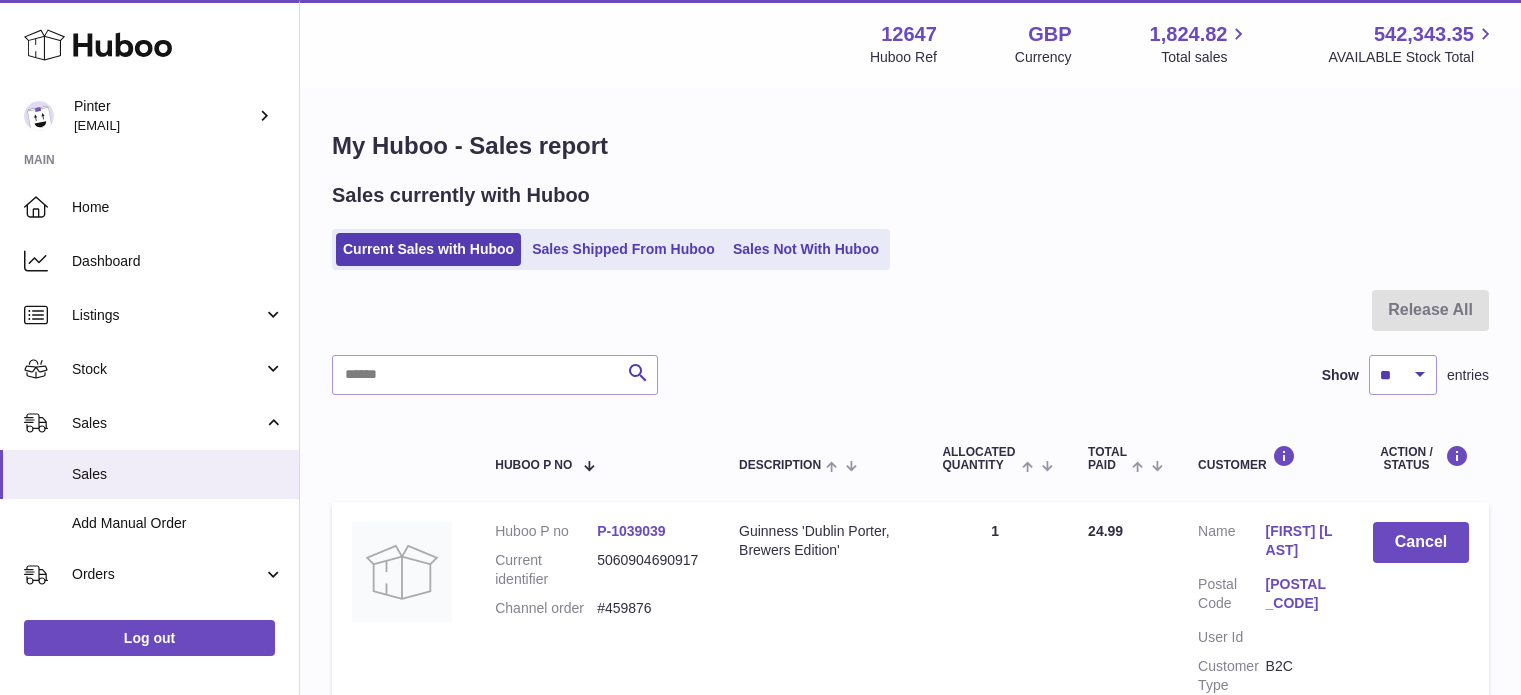 scroll, scrollTop: 0, scrollLeft: 0, axis: both 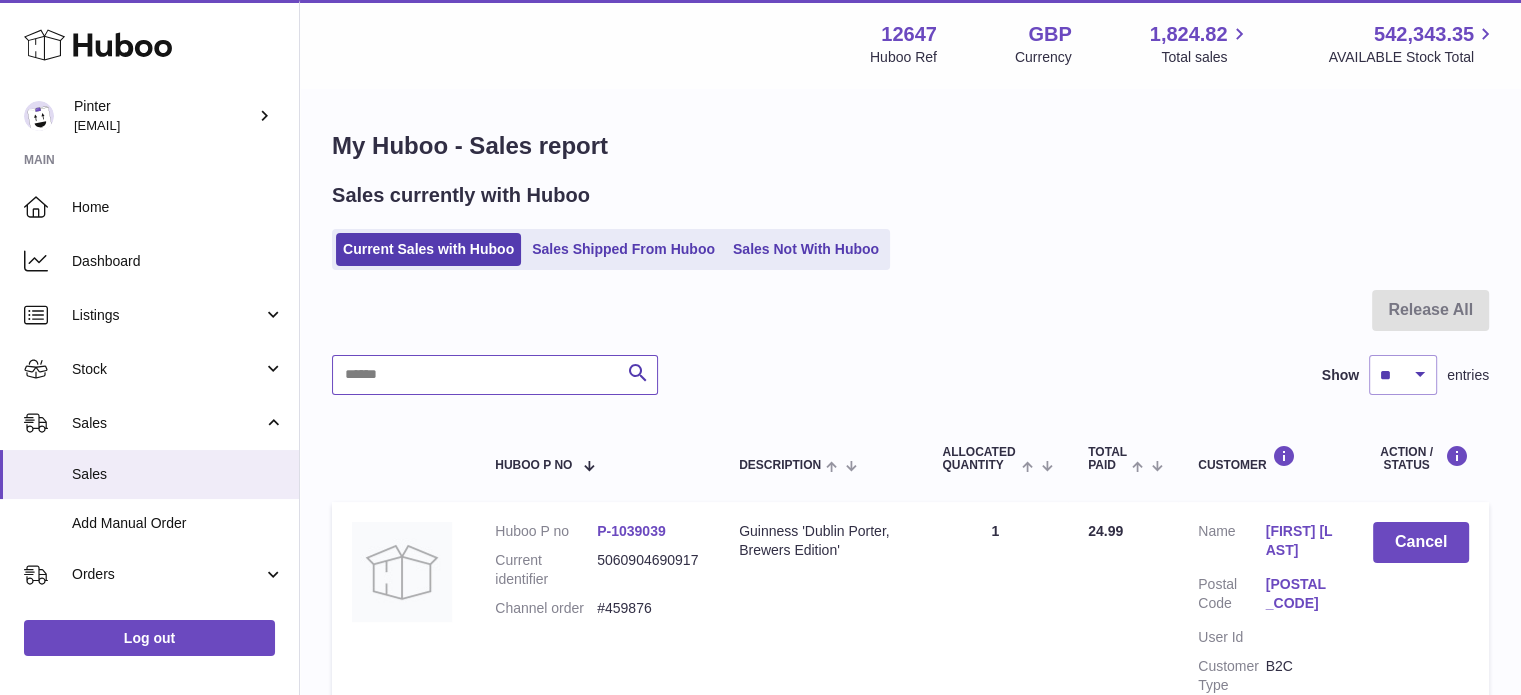 click at bounding box center (495, 375) 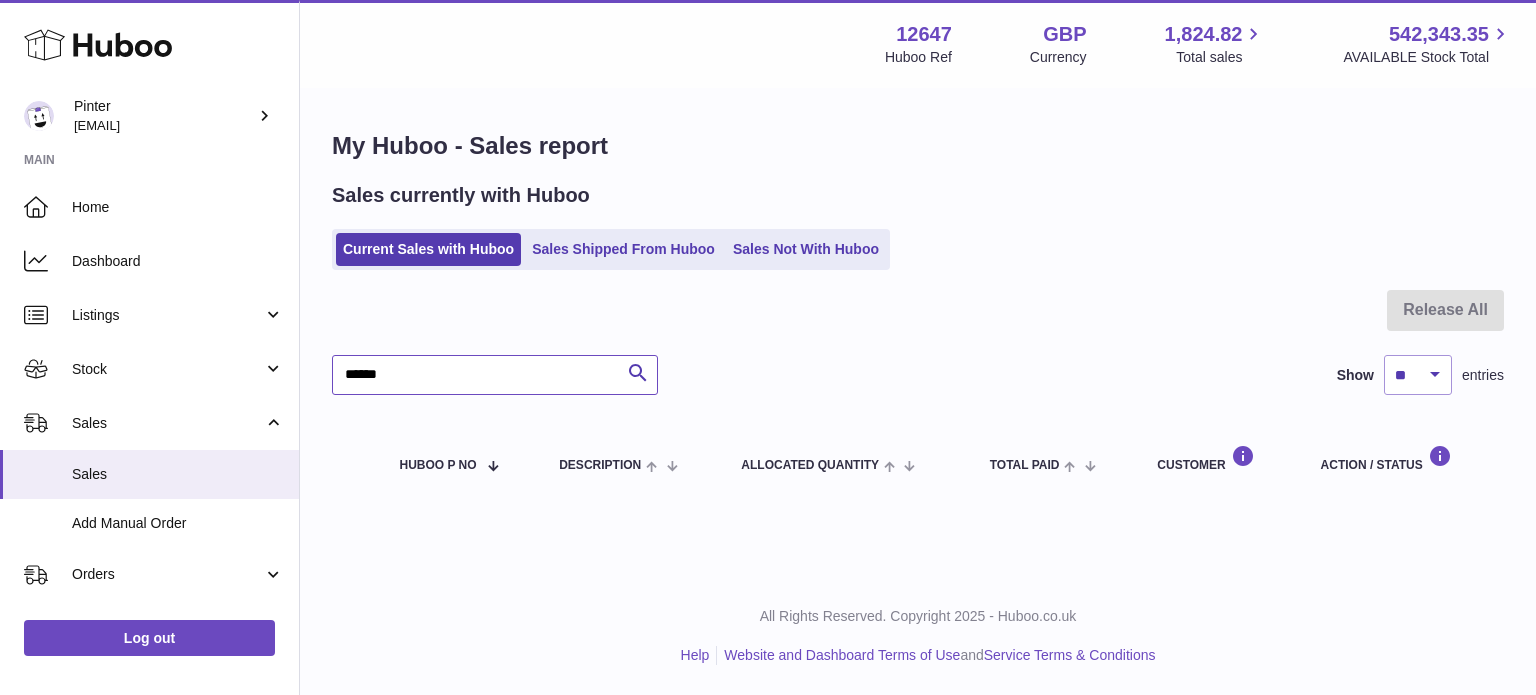 type on "******" 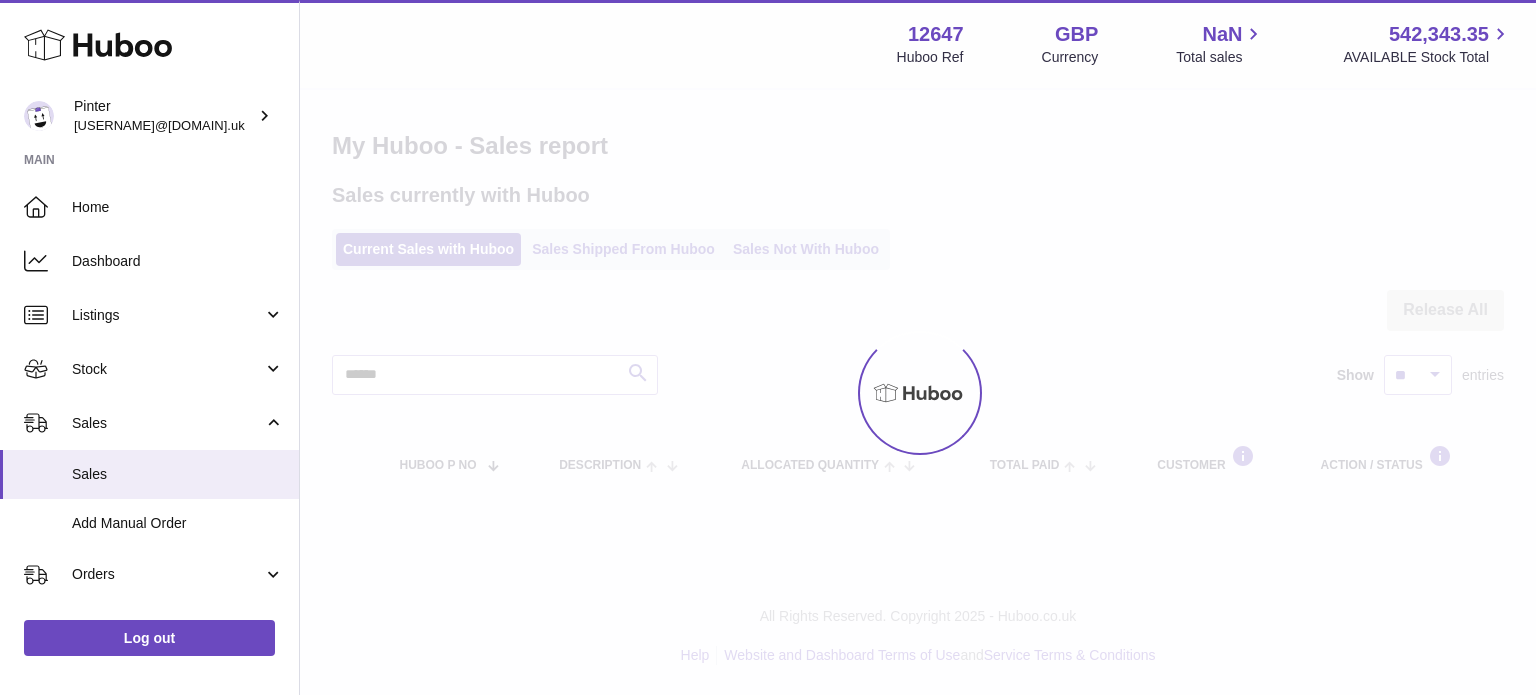 scroll, scrollTop: 0, scrollLeft: 0, axis: both 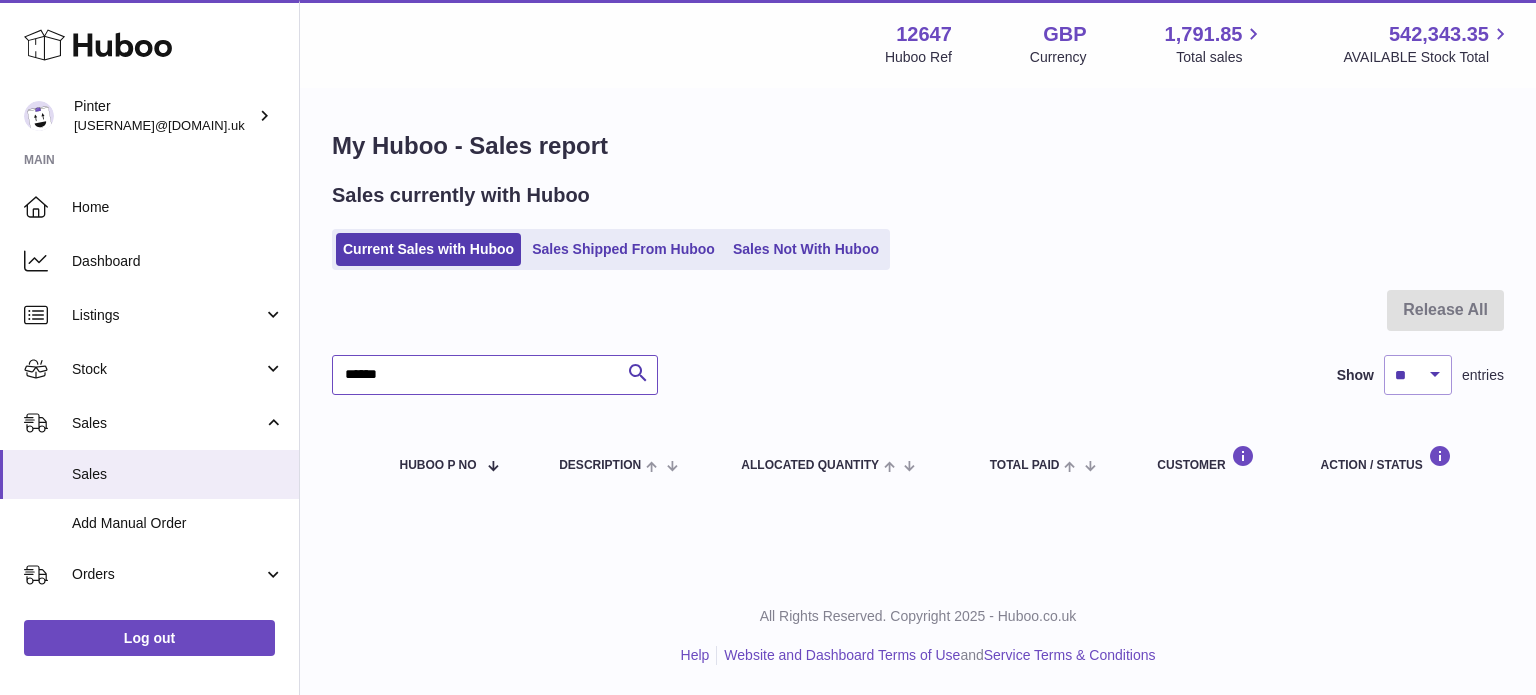 click on "******" at bounding box center (495, 375) 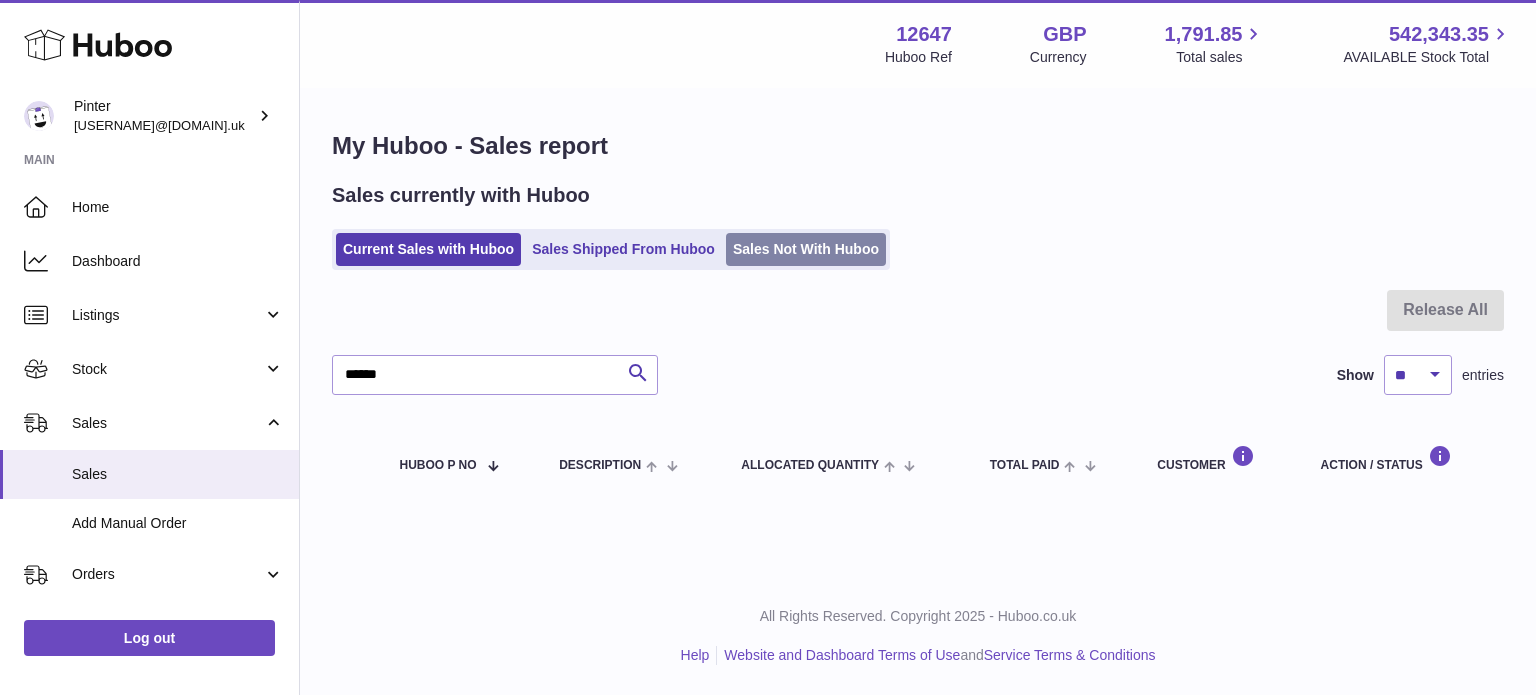 click on "Sales Not With Huboo" at bounding box center (806, 249) 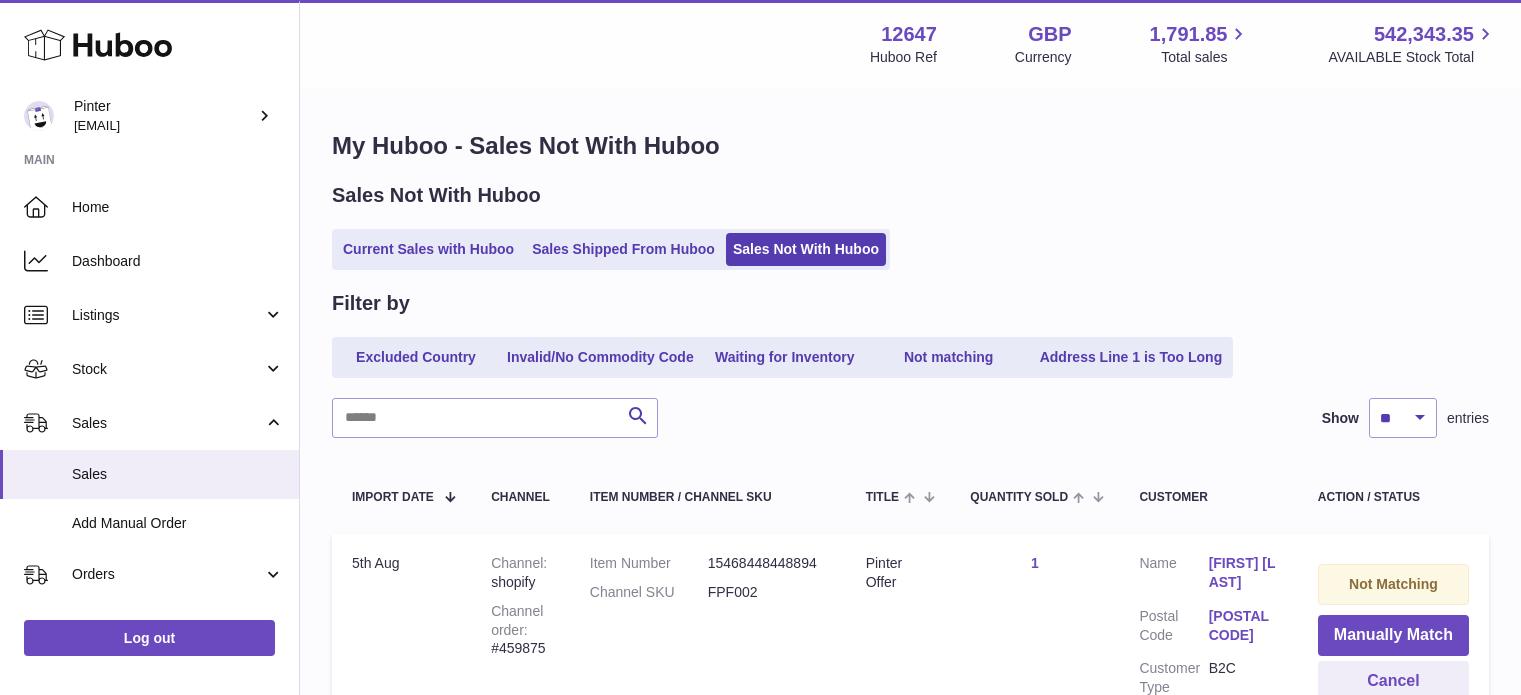 scroll, scrollTop: 0, scrollLeft: 0, axis: both 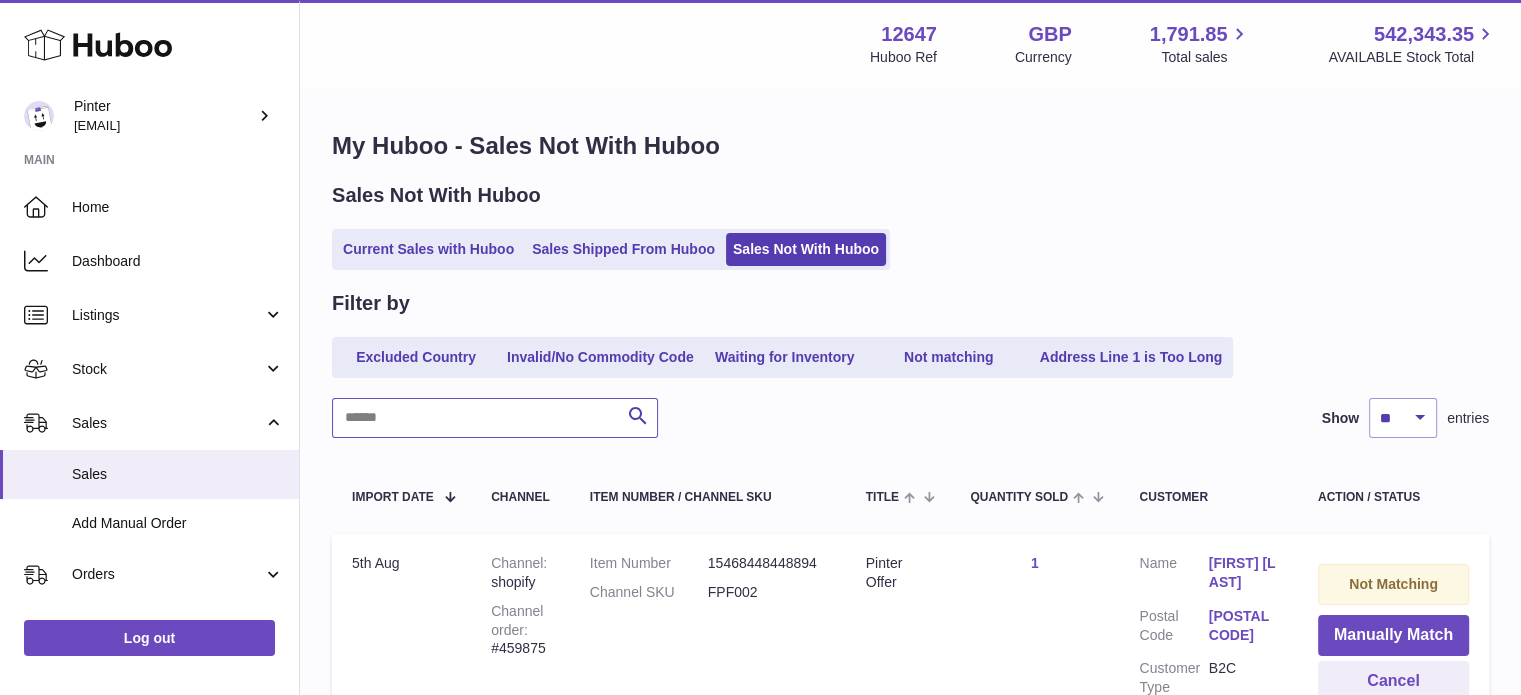 click at bounding box center (495, 418) 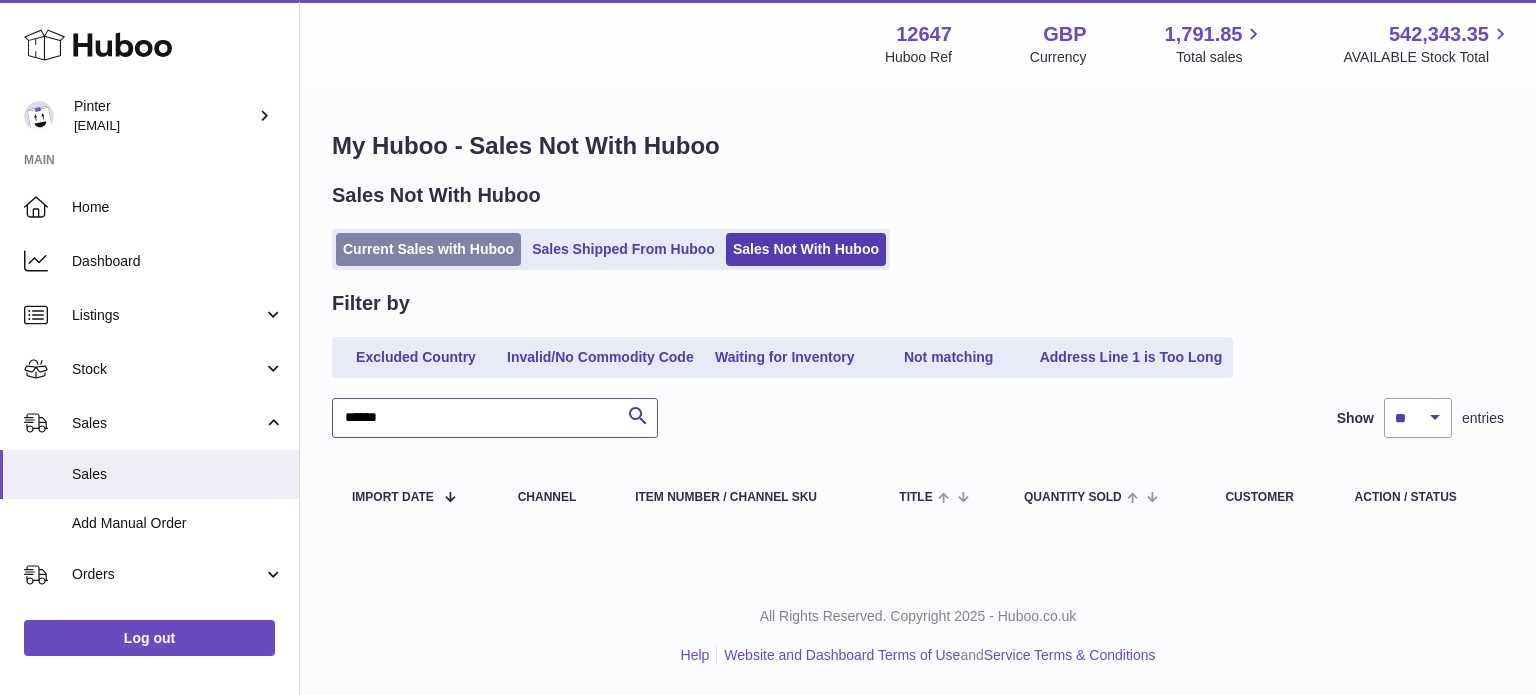 type on "******" 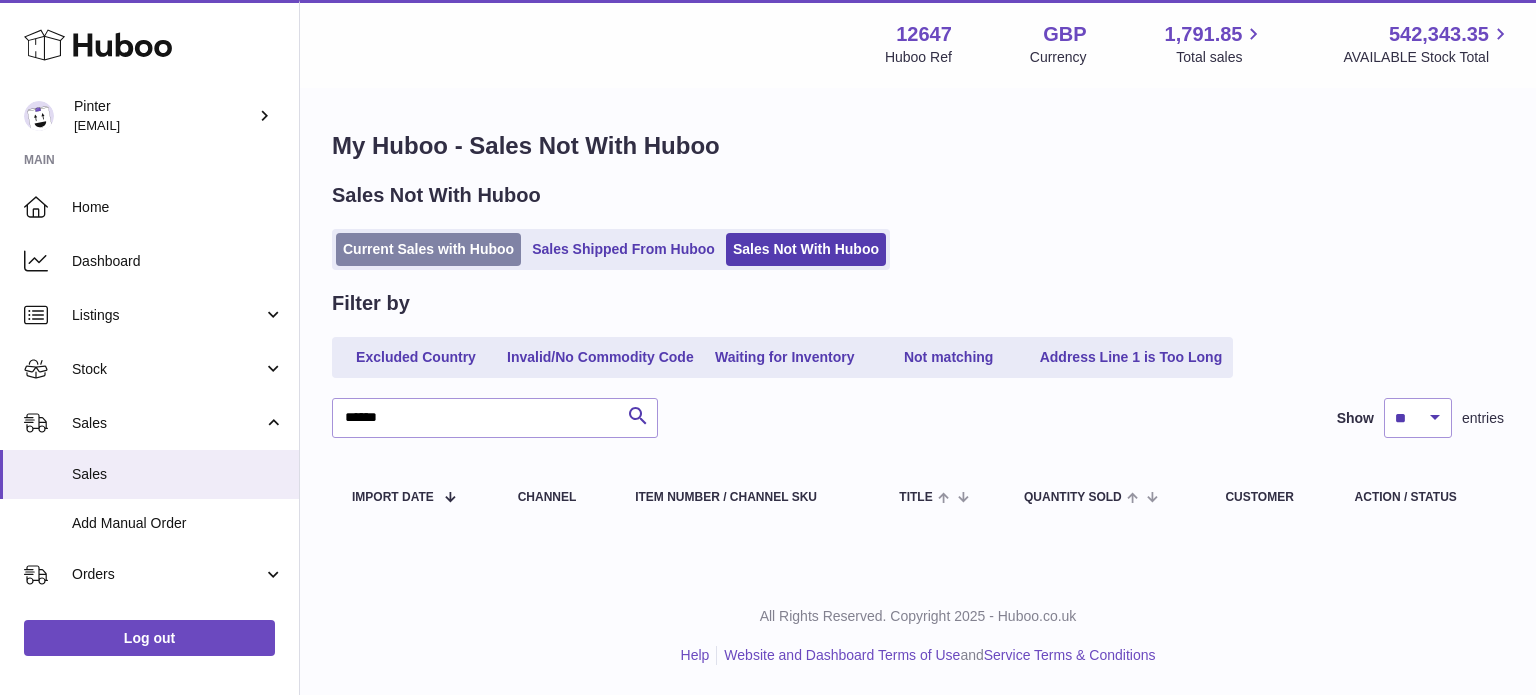 click on "Current Sales with Huboo" at bounding box center [428, 249] 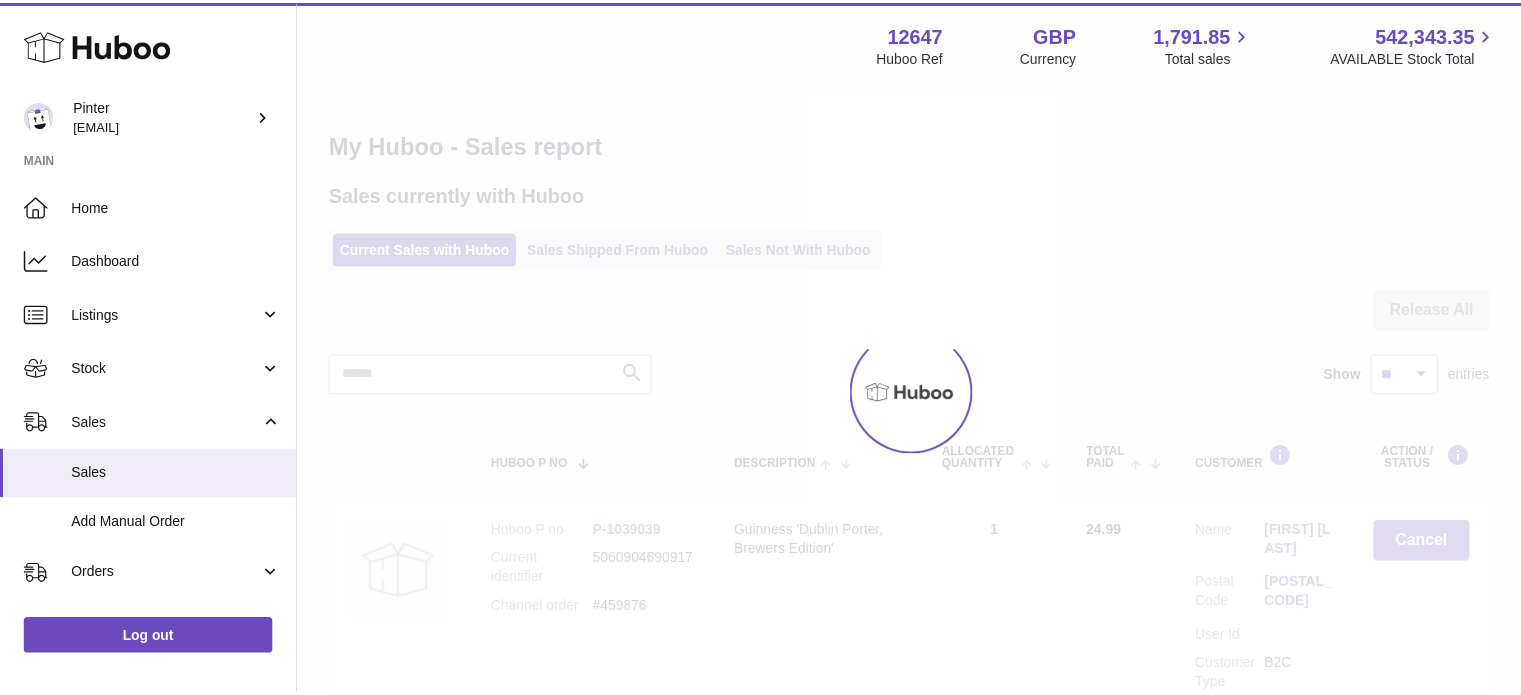 scroll, scrollTop: 0, scrollLeft: 0, axis: both 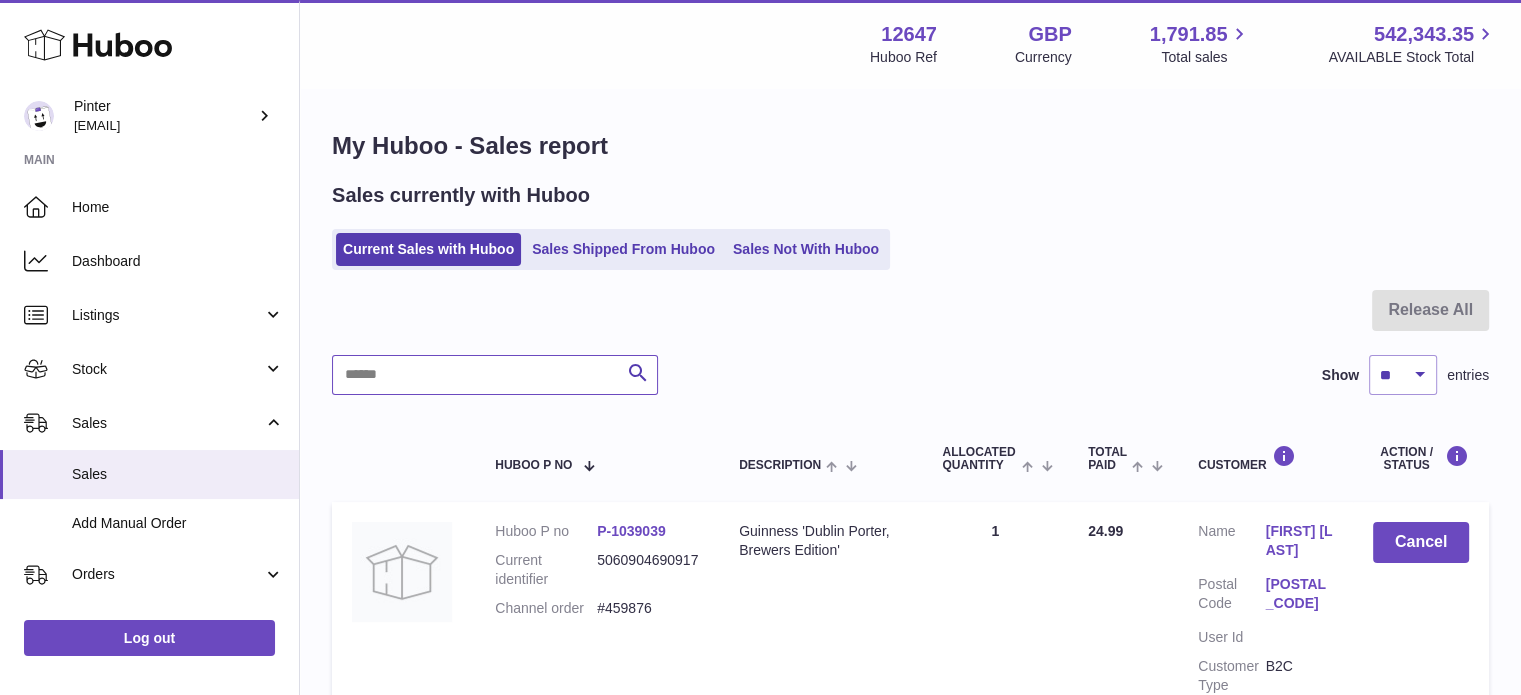 click at bounding box center [495, 375] 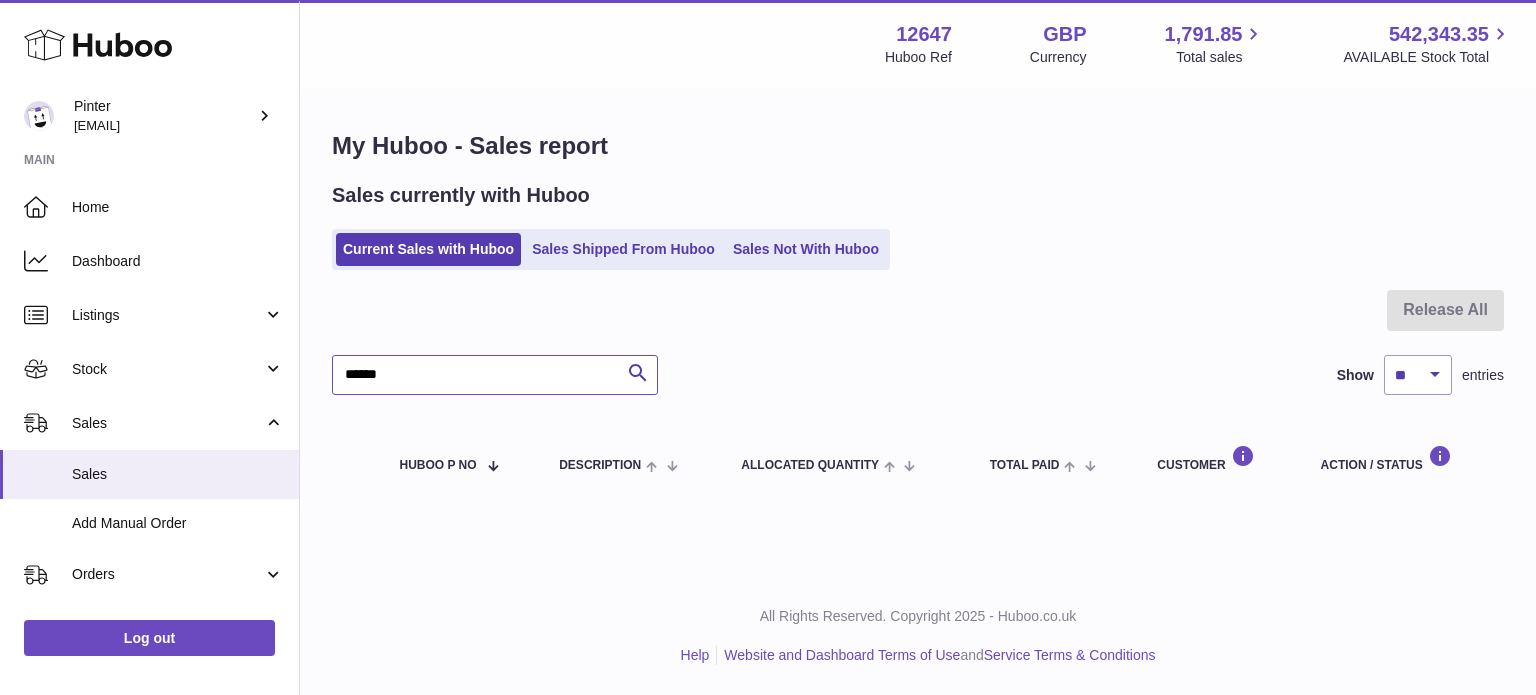 type on "******" 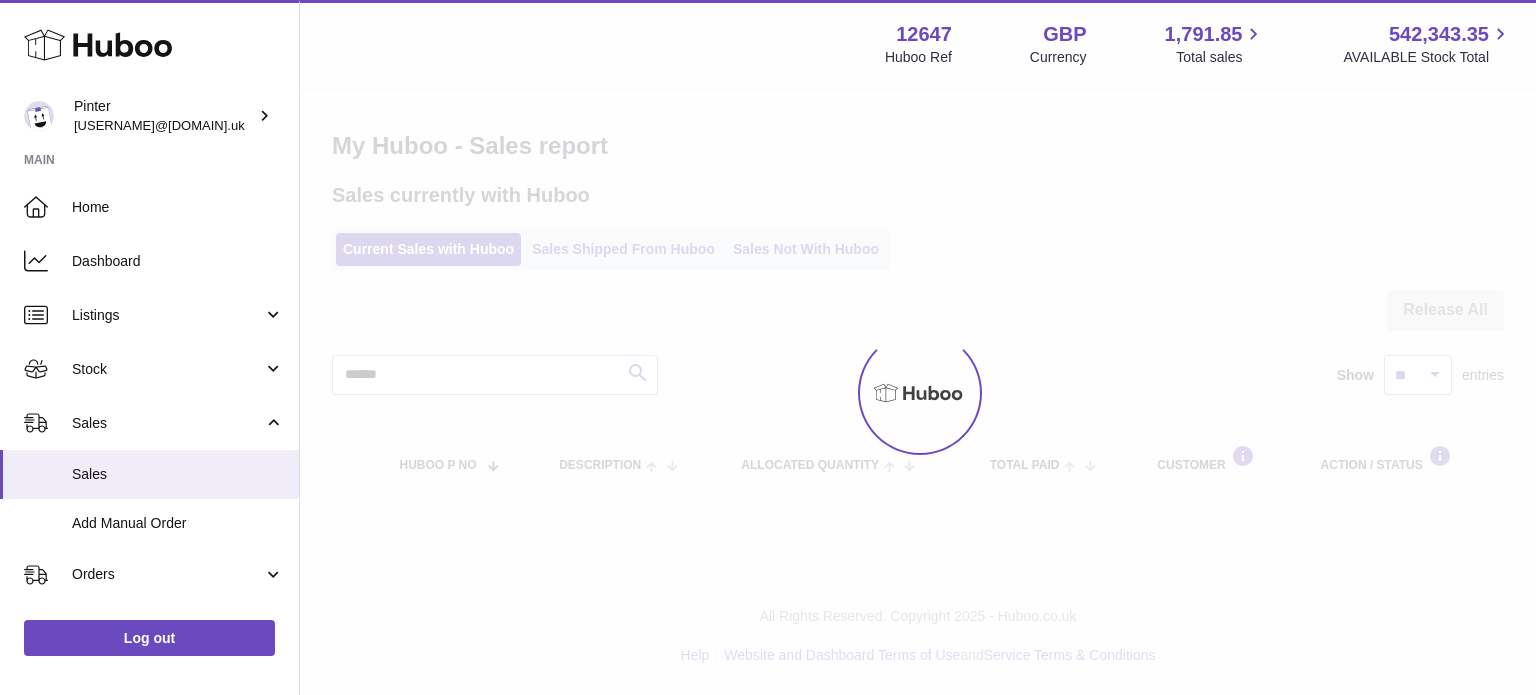 scroll, scrollTop: 0, scrollLeft: 0, axis: both 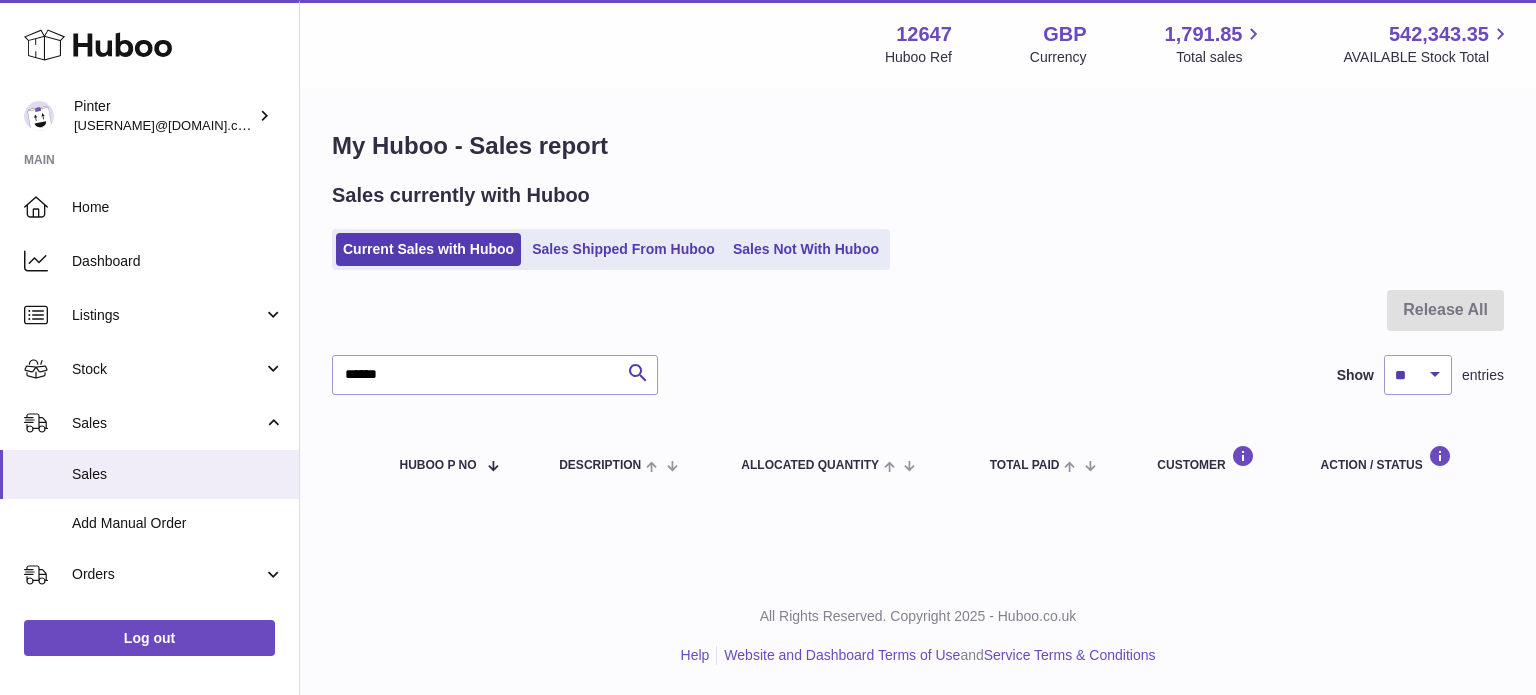 click on "My Huboo - Sales report   Sales currently with Huboo
Current Sales with Huboo
Sales Shipped From Huboo
Sales Not With Huboo
Release All
******     Search
Show
** ** ** ***
entries
Huboo P no       Description       ALLOCATED Quantity       Total paid
Customer
Action / Status" at bounding box center (918, 316) 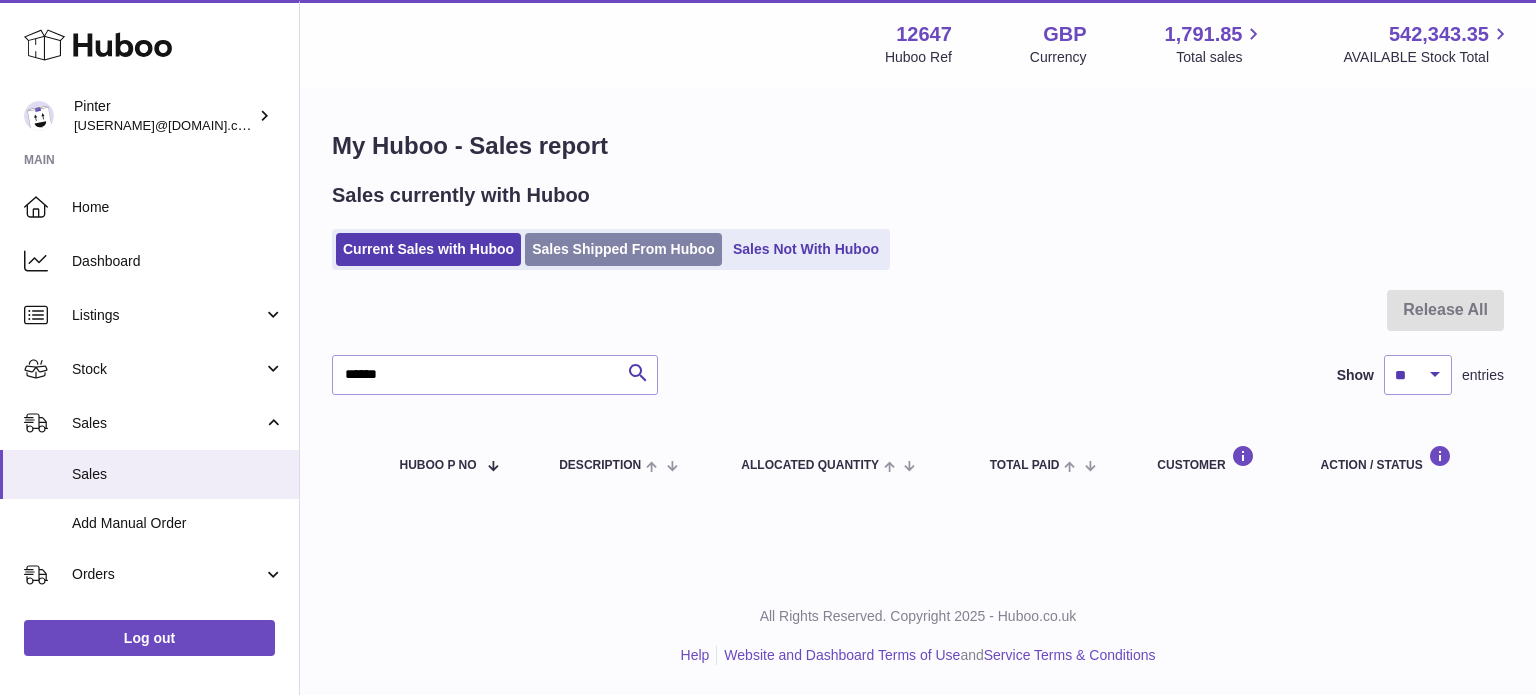 click on "Sales Shipped From Huboo" at bounding box center (623, 249) 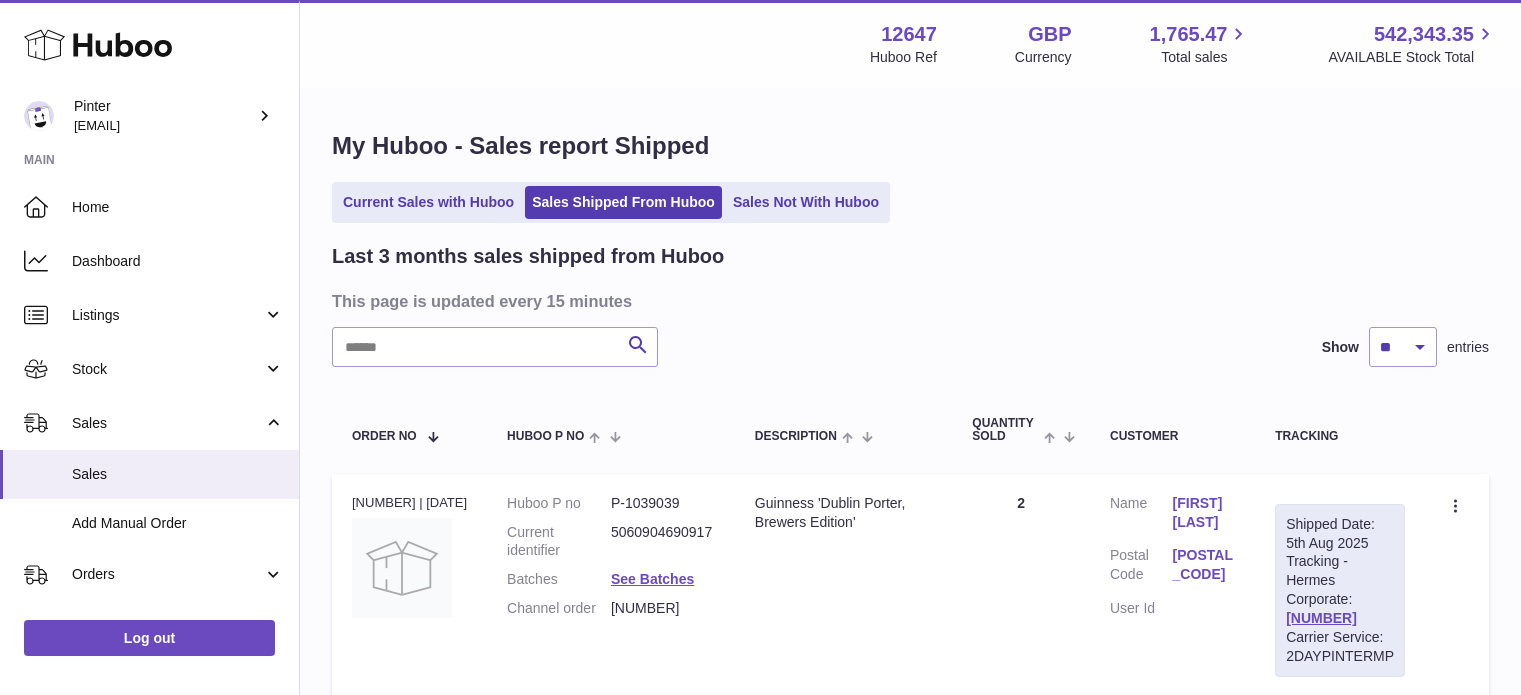 scroll, scrollTop: 0, scrollLeft: 0, axis: both 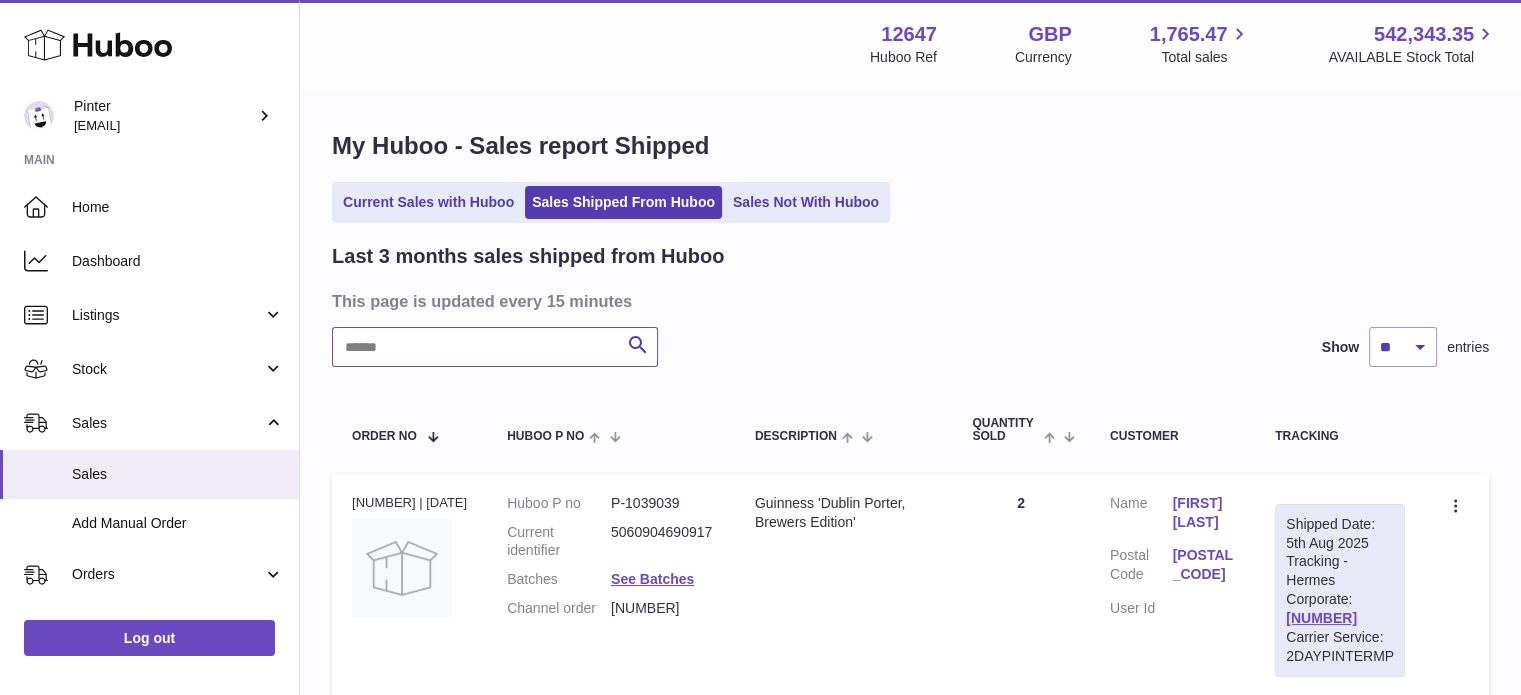 click at bounding box center (495, 347) 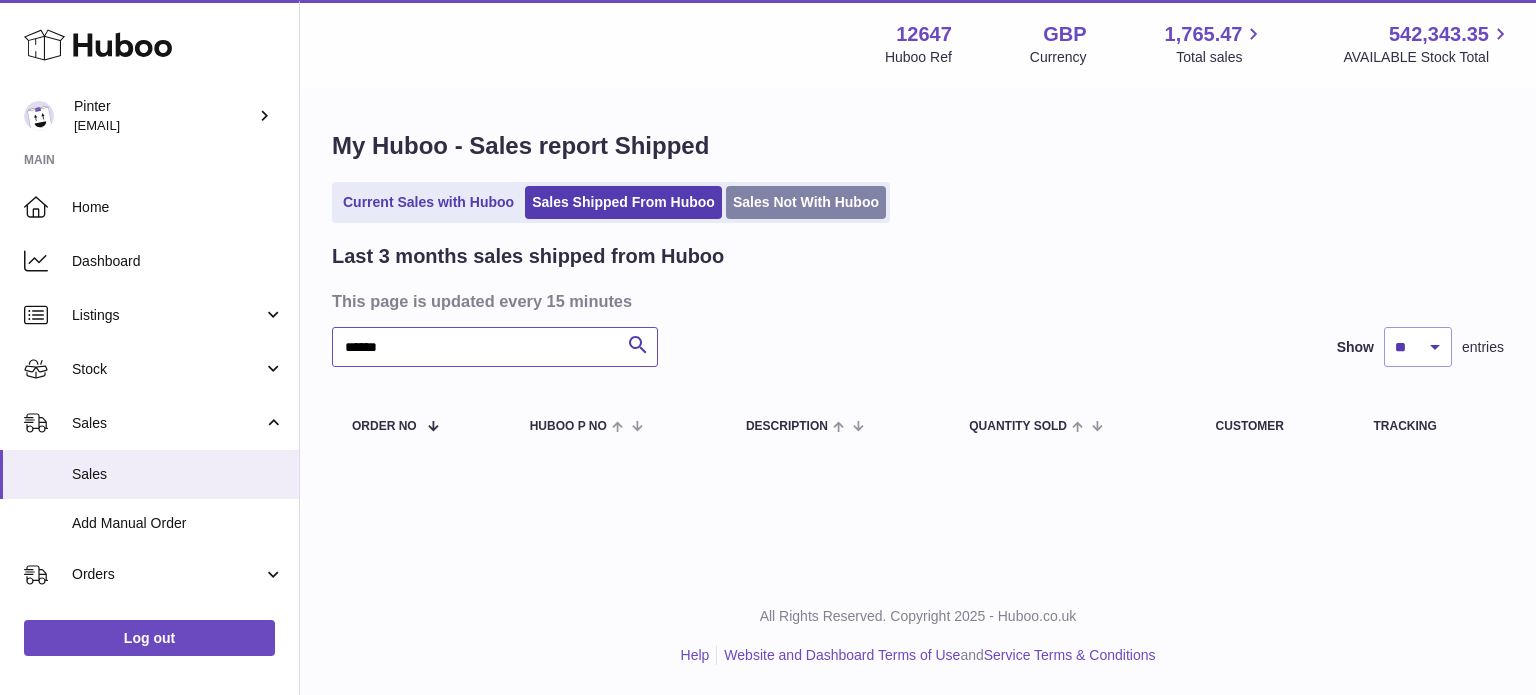 type on "******" 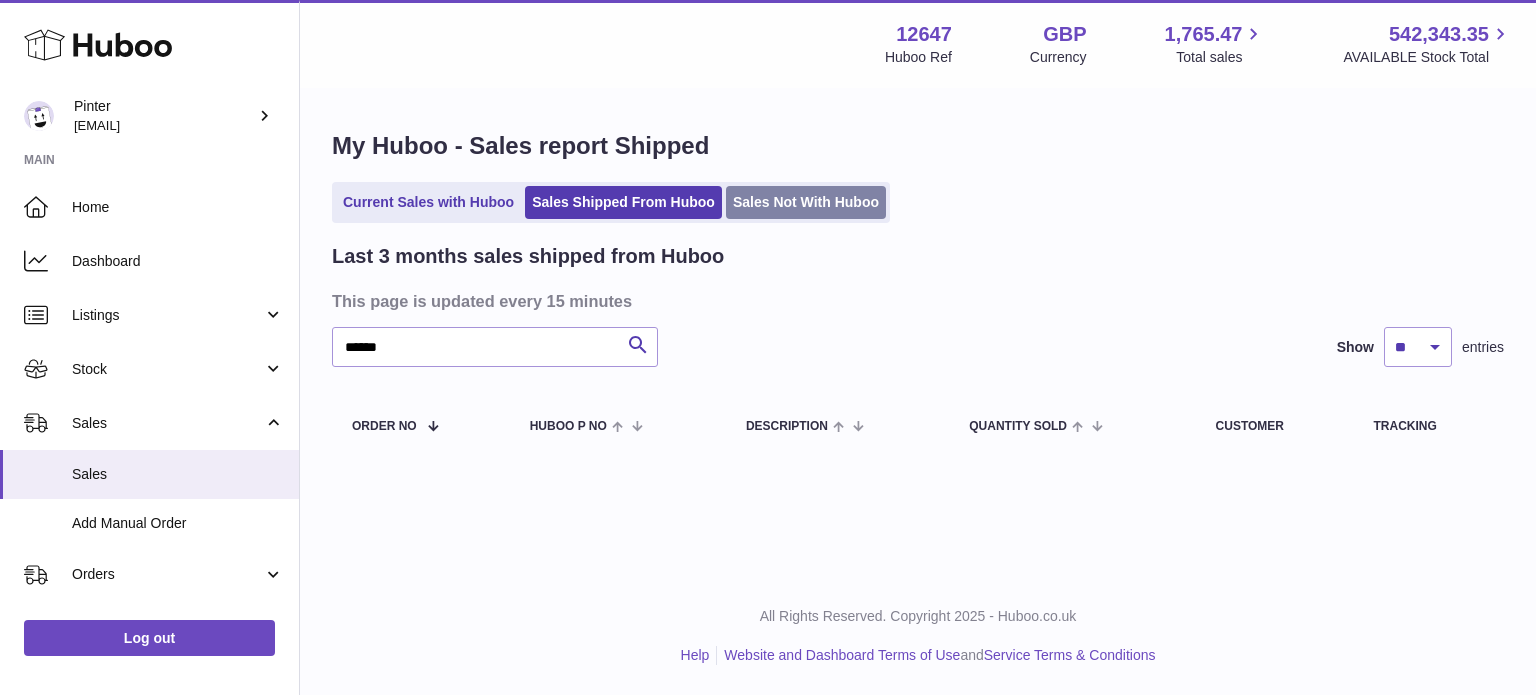 click on "Sales Not With Huboo" at bounding box center [806, 202] 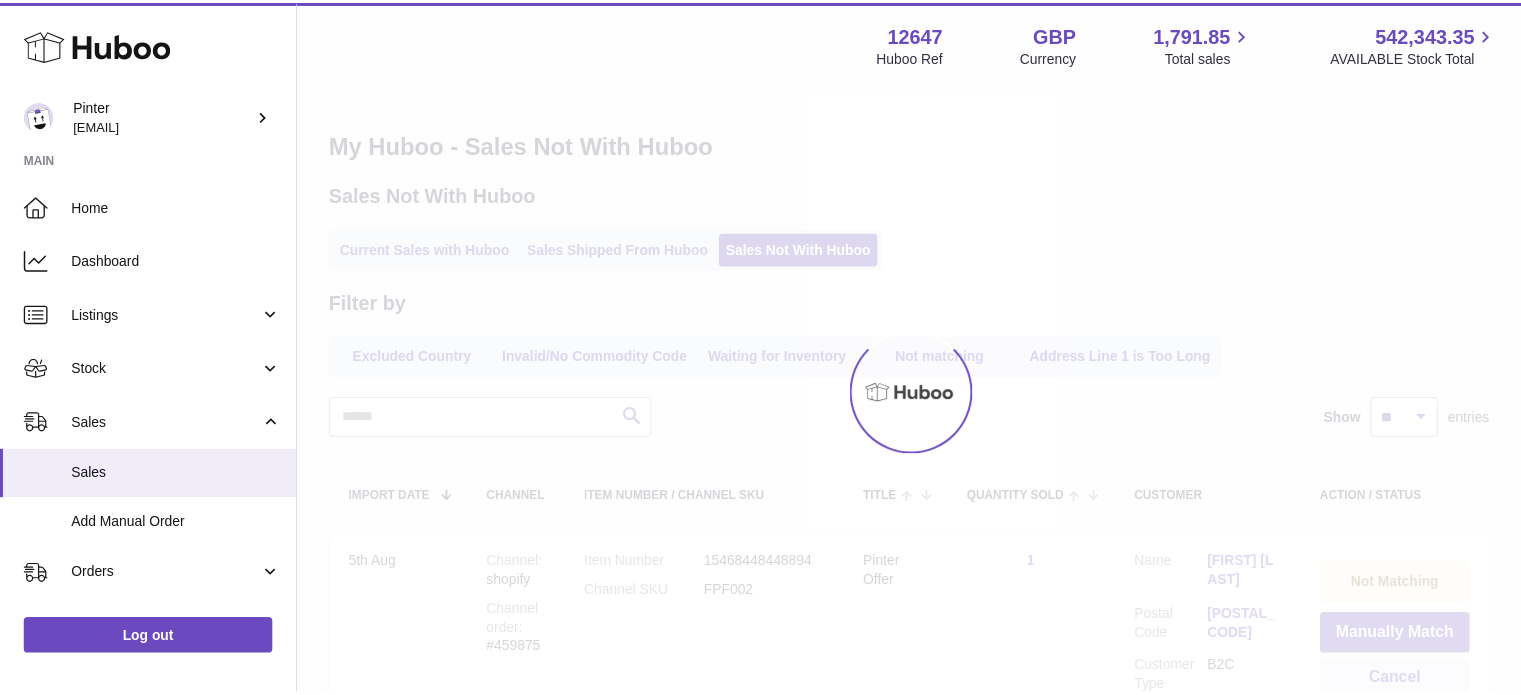 scroll, scrollTop: 0, scrollLeft: 0, axis: both 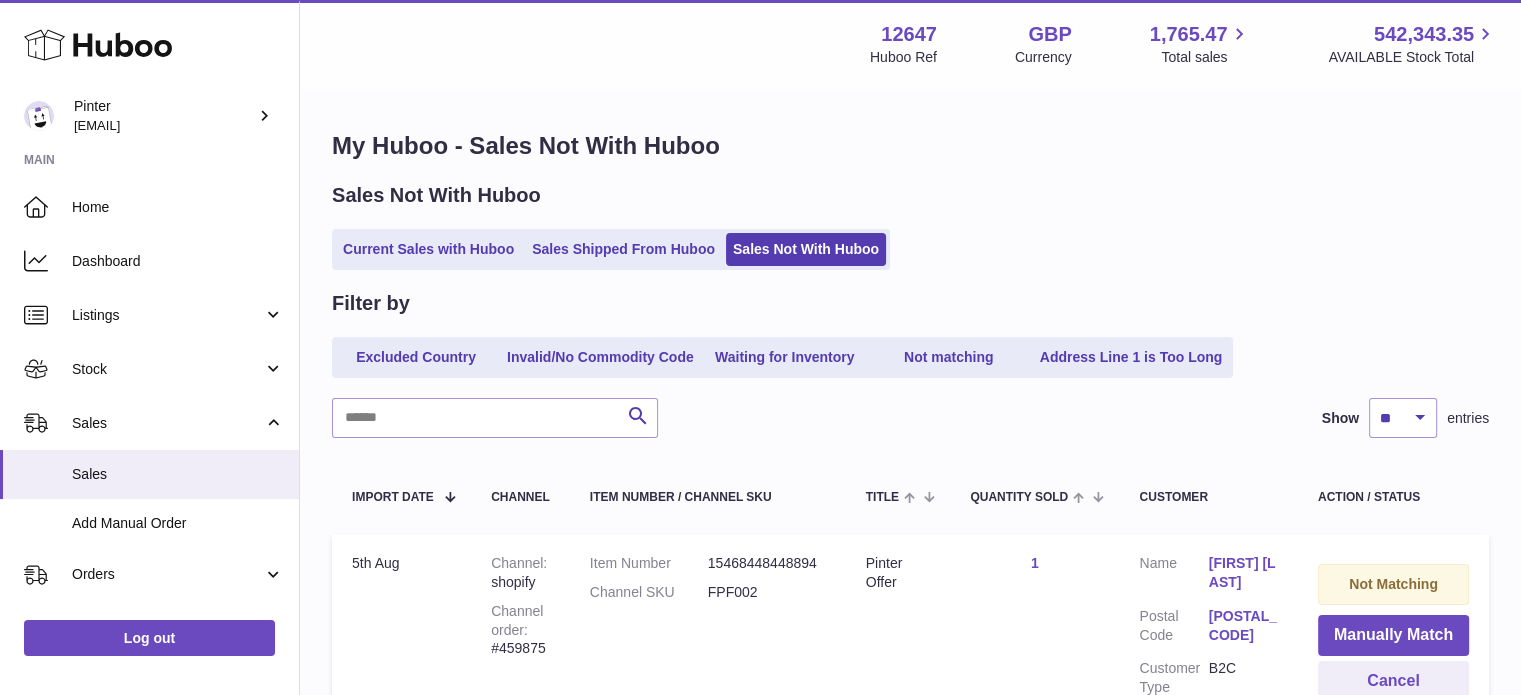 click on "Filter by   Excluded Country Invalid/No Commodity Code Waiting for Inventory Not matching Address Line 1 is Too Long       Search
Show
** ** ** ***
entries
Import date
Channel
Item Number / Channel SKU
Title       Quantity Sold
Customer
Action / Status
Import date 5th Aug
Channel shopify
Channel order #459875
Item Number   15468448448894   Channel SKU   FPF002       Title   Pinter Offer     Quantity Sold
1
Customer  Name   Nathan Adams   Postal Code   DE7 5JR   Customer Type   B2C
Not Matching
Manually Match
Cancel" at bounding box center [910, 516] 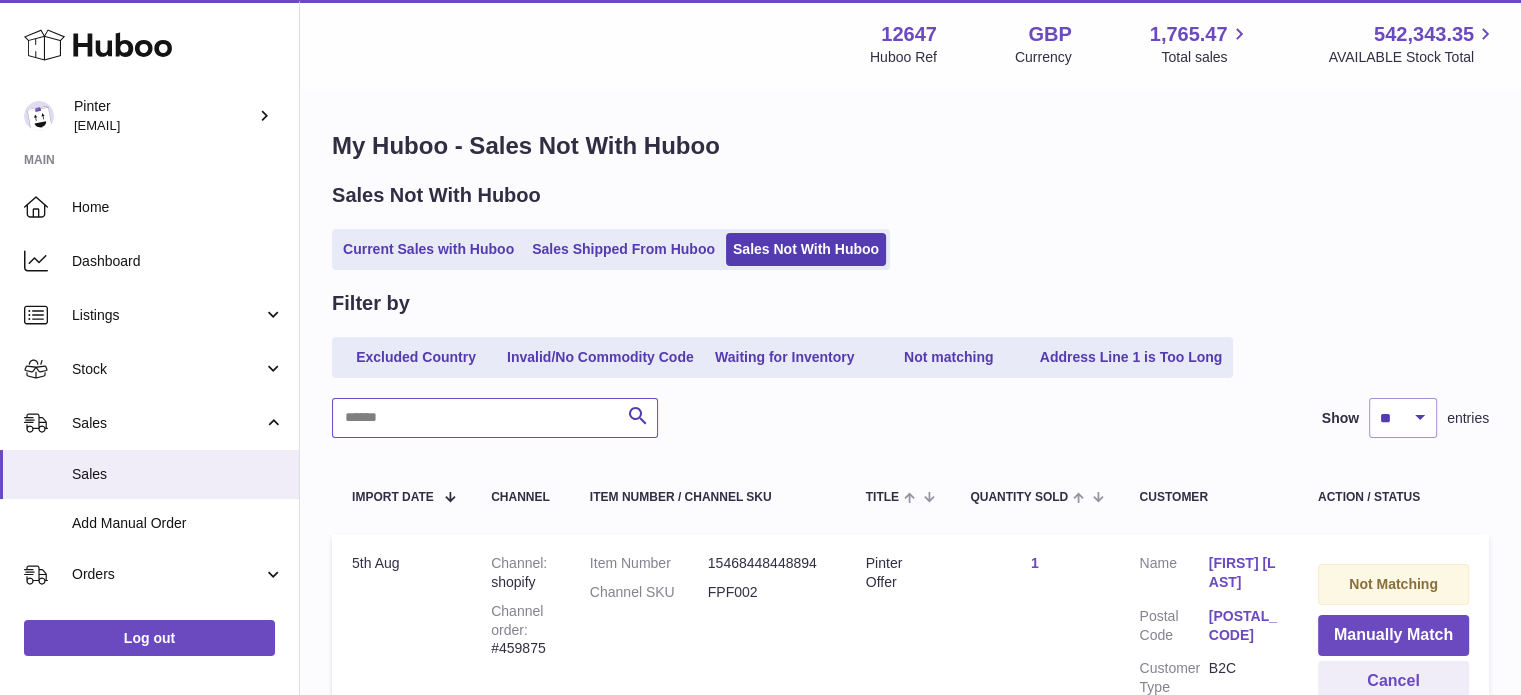 click at bounding box center (495, 418) 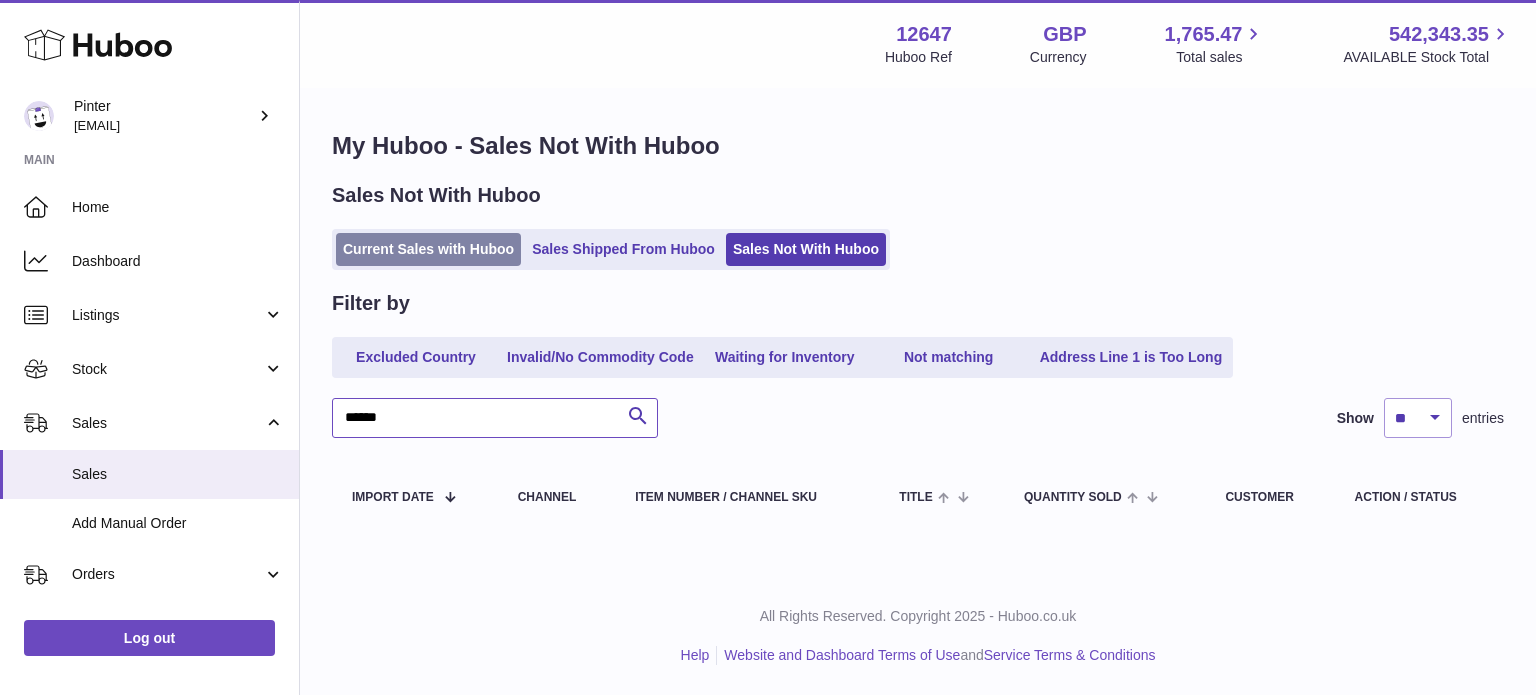 type on "******" 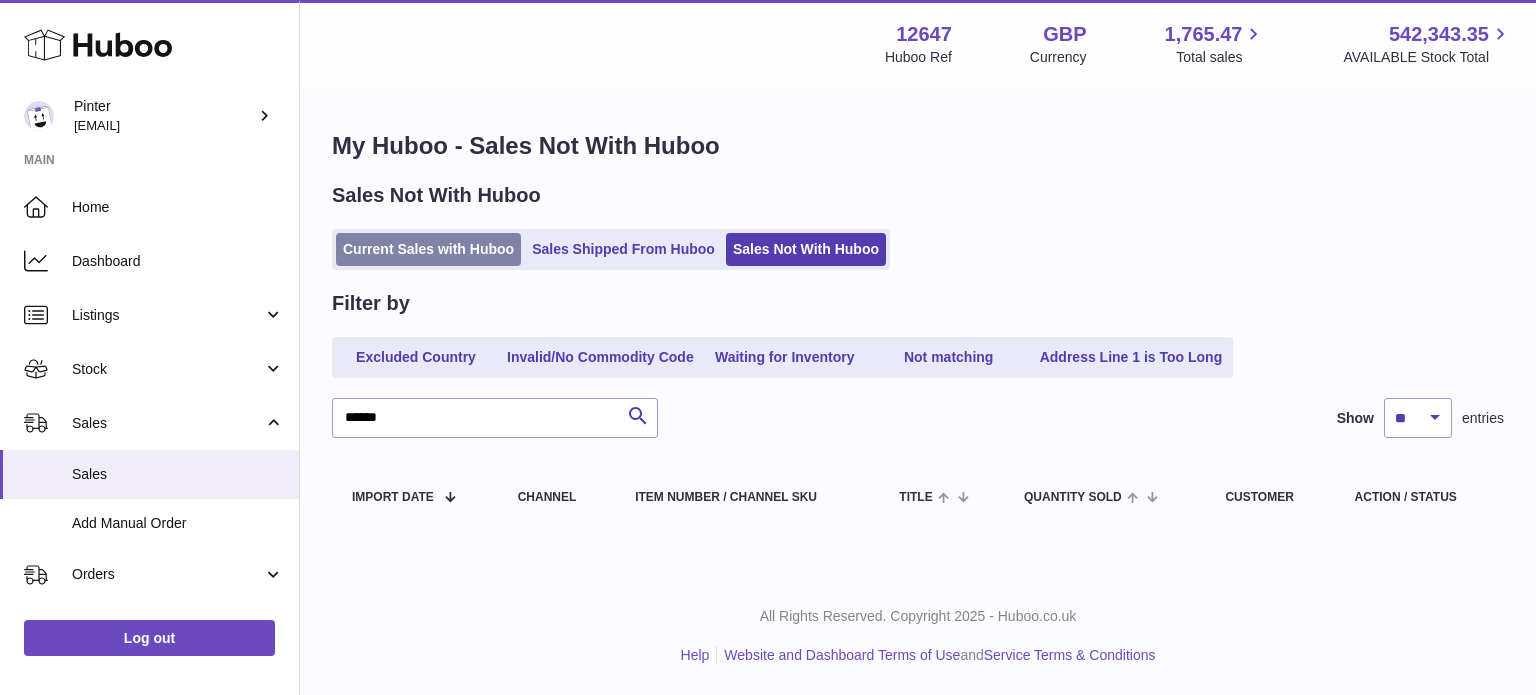 click on "Current Sales with Huboo" at bounding box center [428, 249] 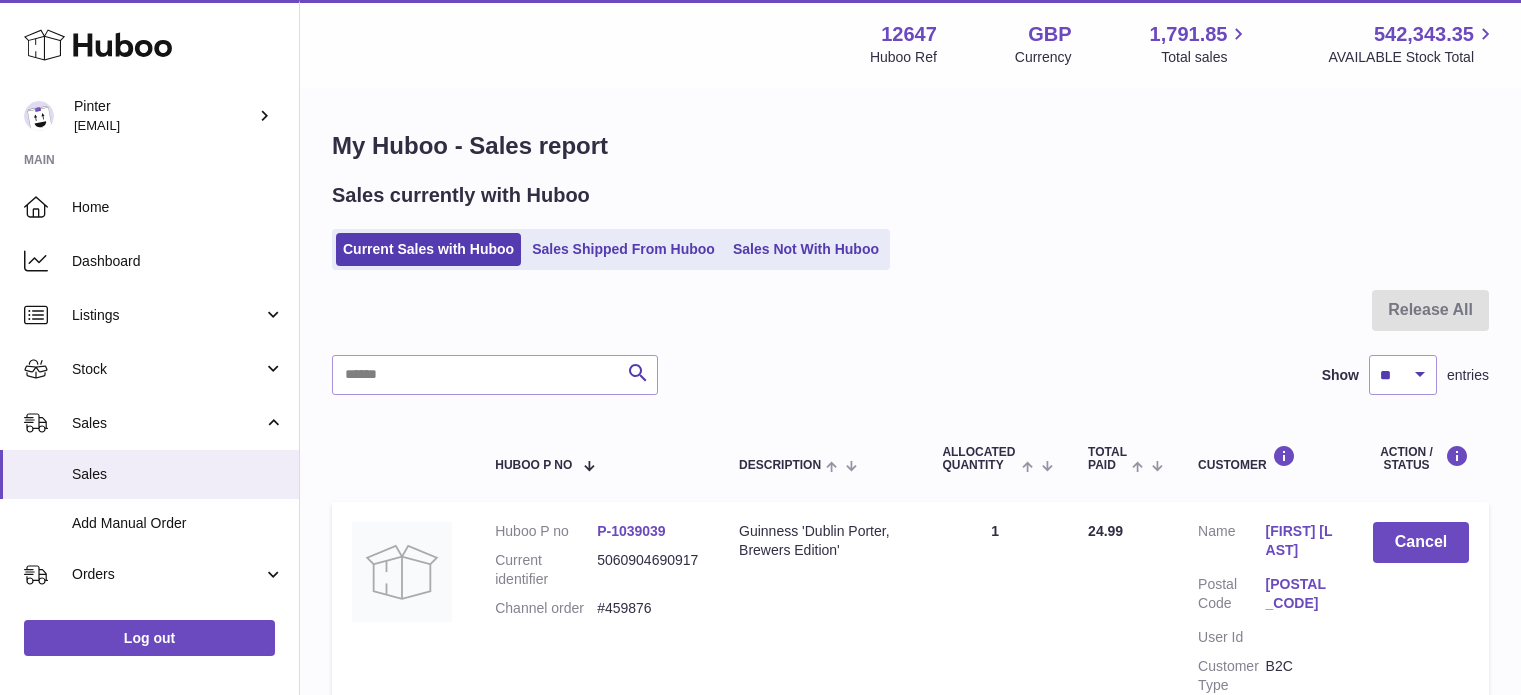 scroll, scrollTop: 0, scrollLeft: 0, axis: both 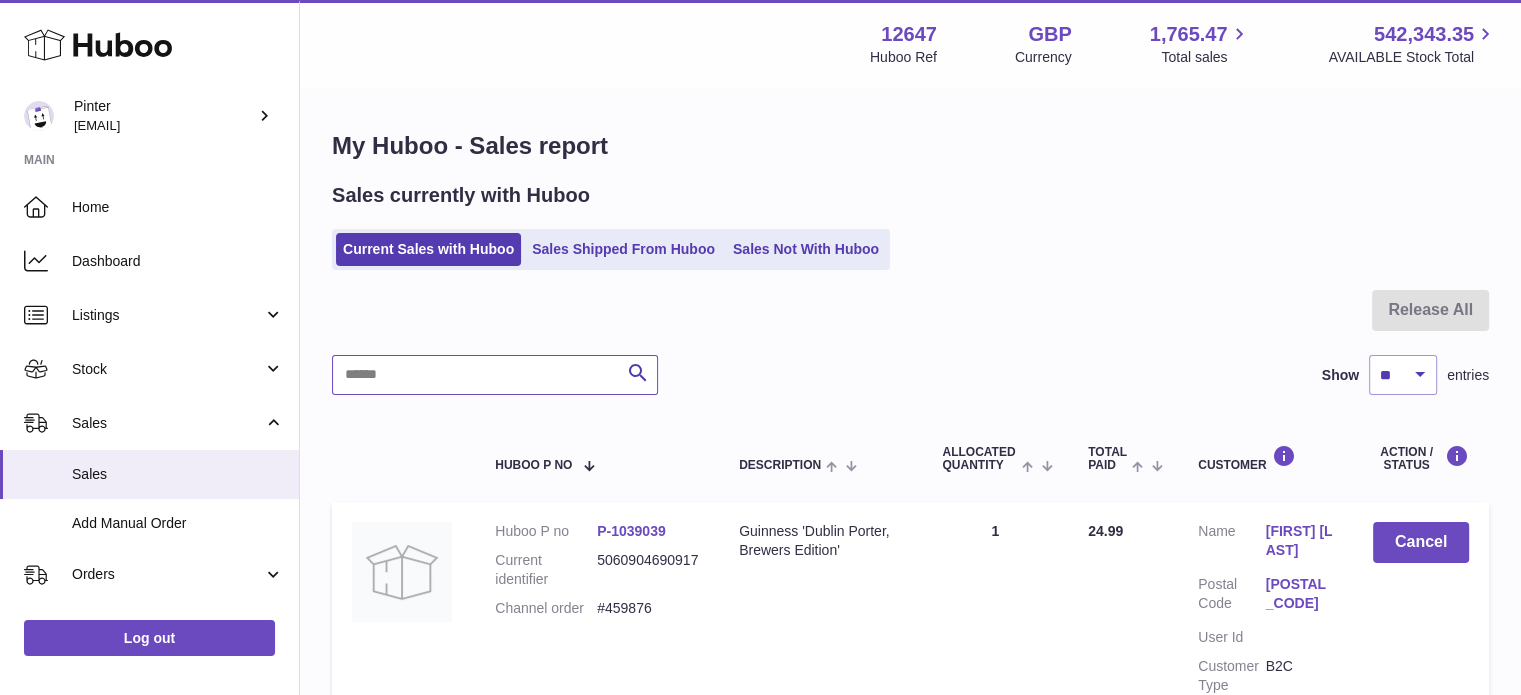 click at bounding box center [495, 375] 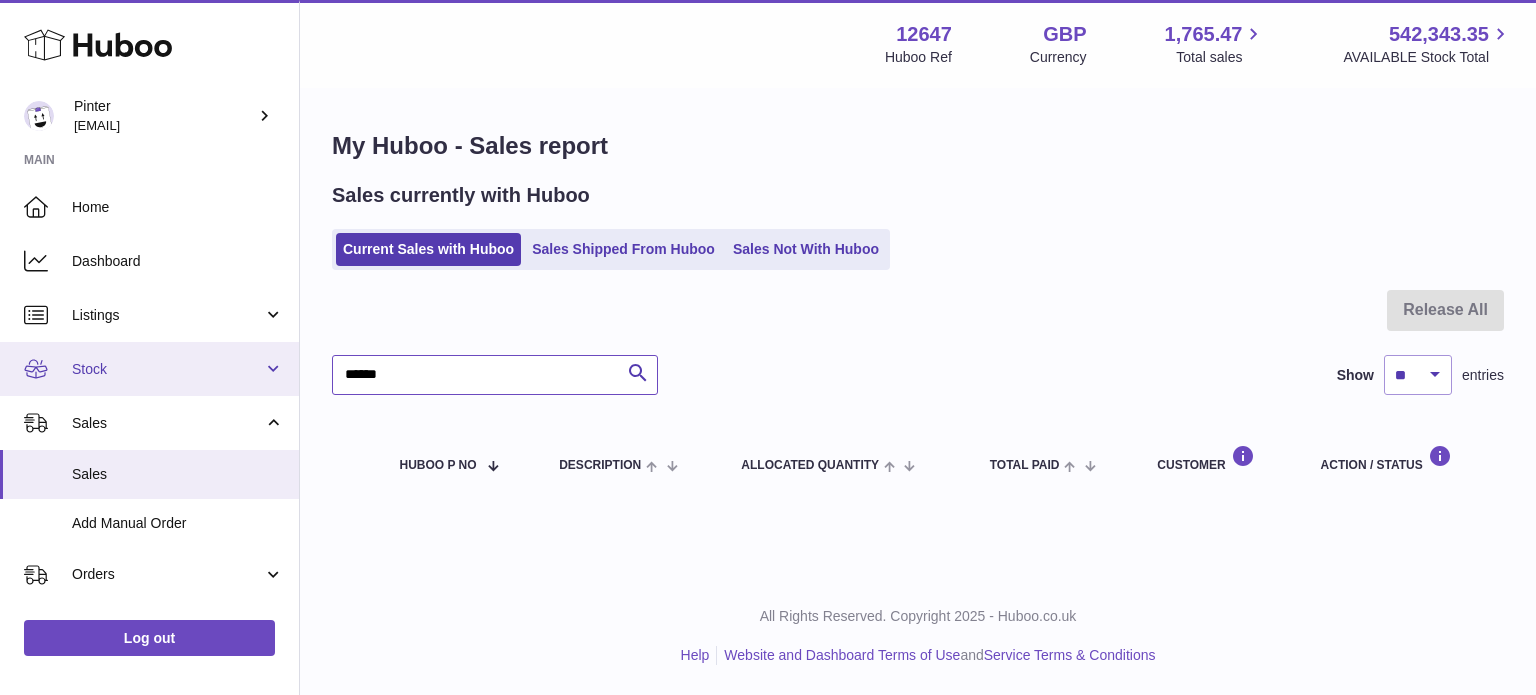 drag, startPoint x: 461, startPoint y: 388, endPoint x: 232, endPoint y: 375, distance: 229.3687 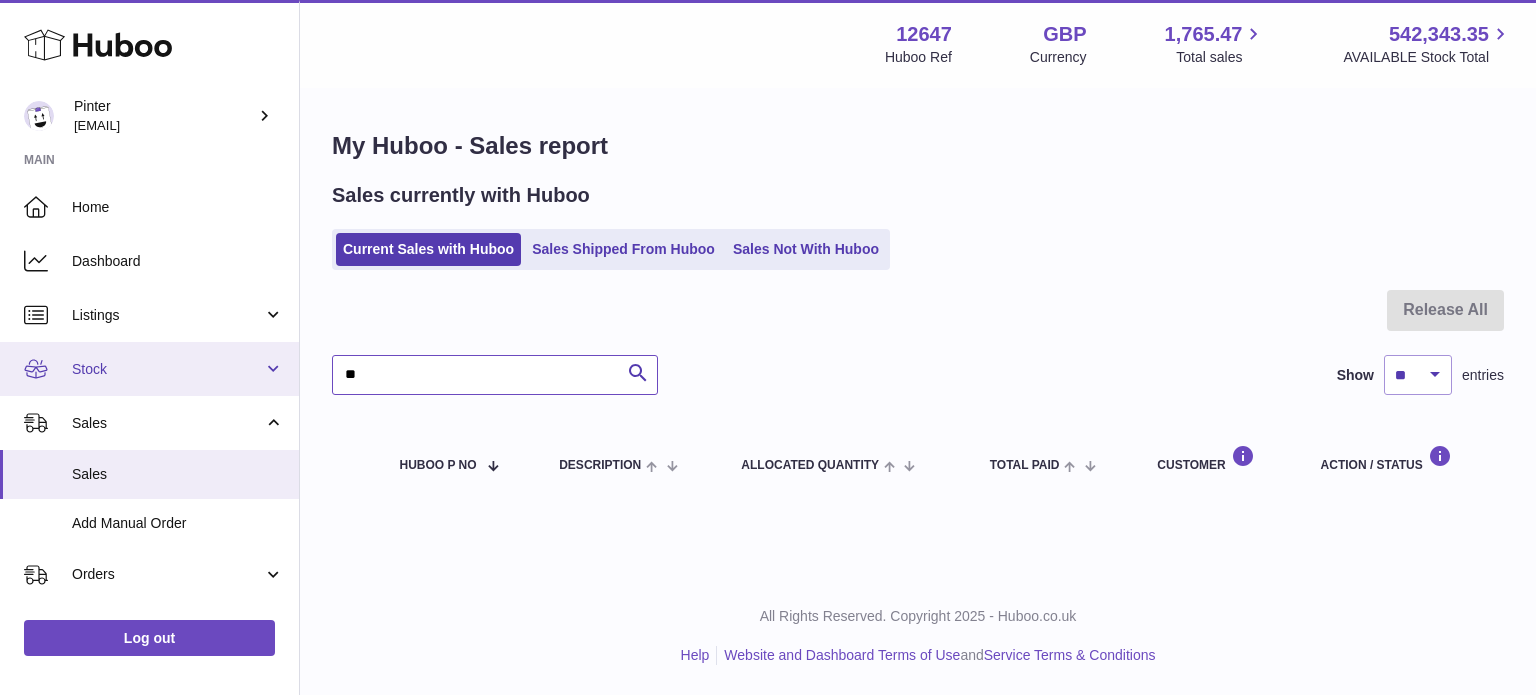 type on "*" 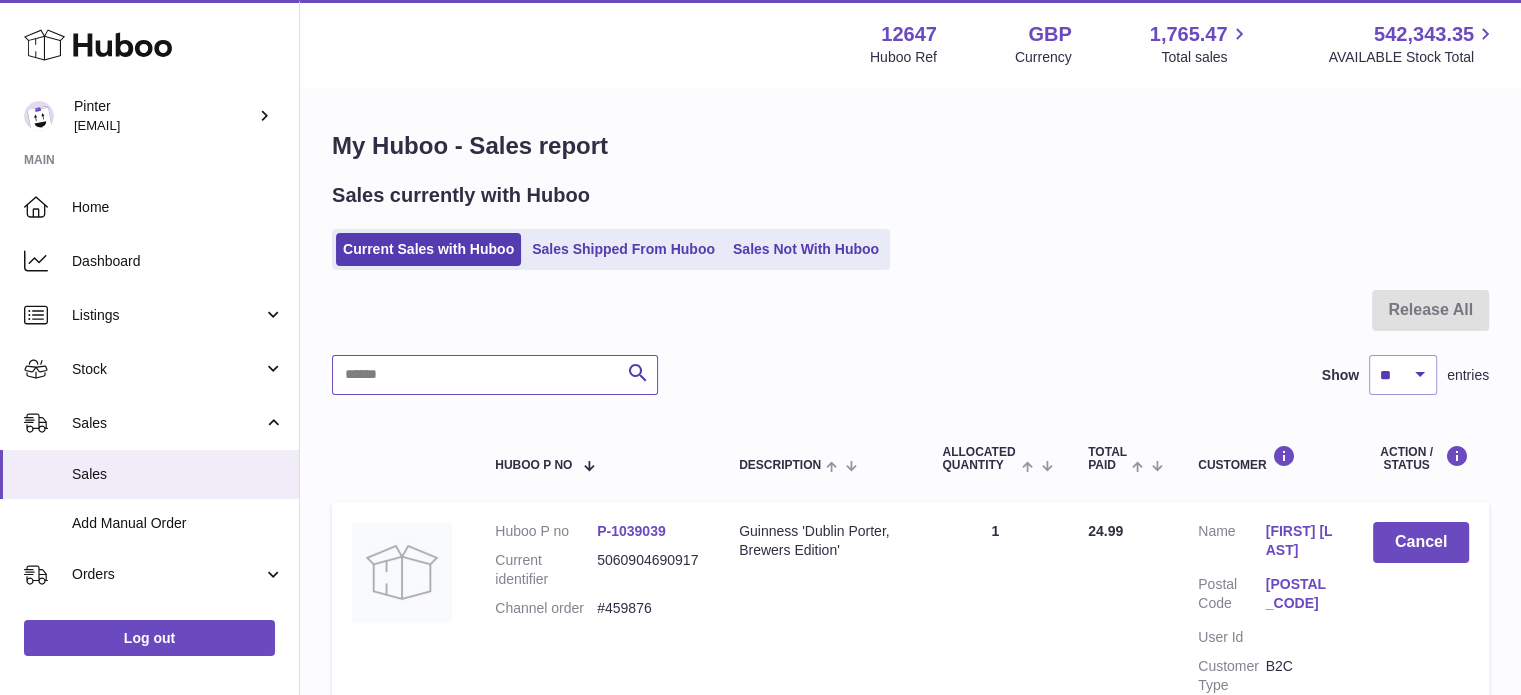 paste on "******" 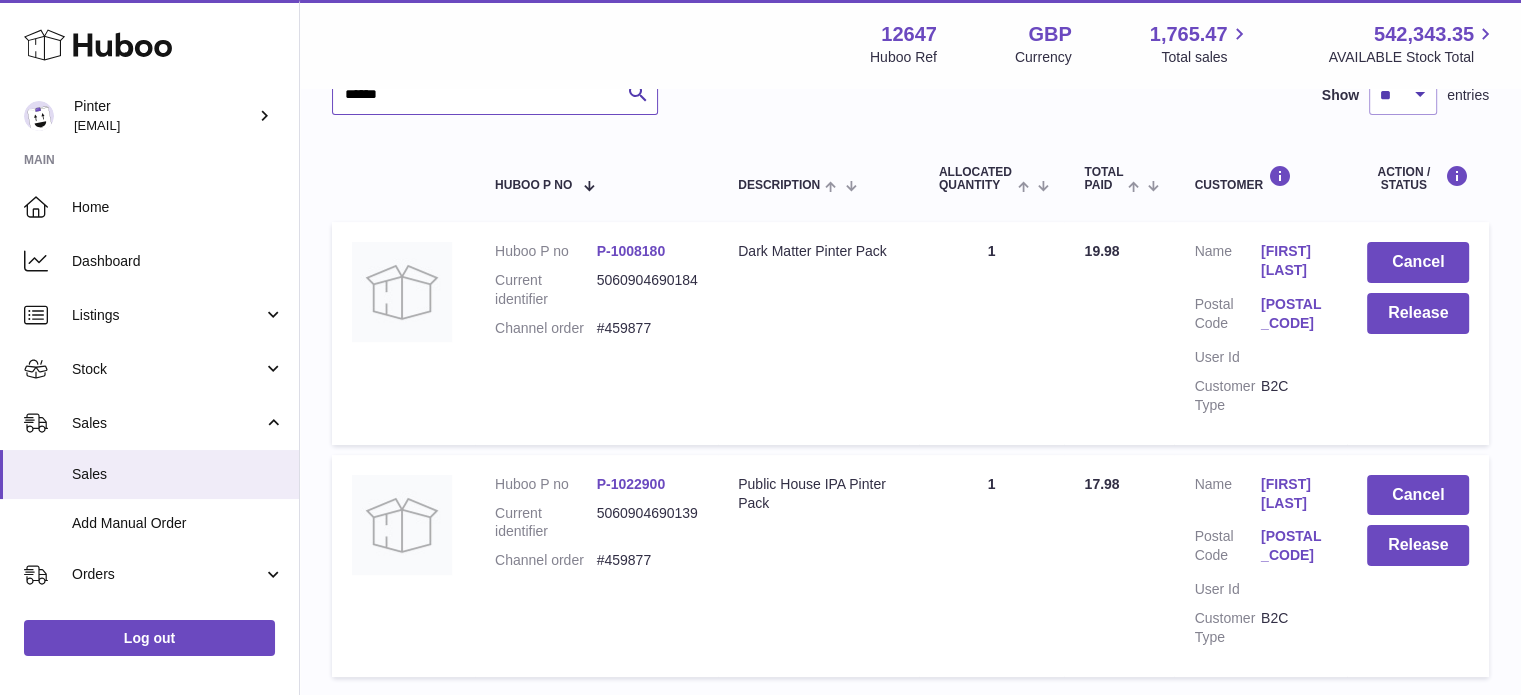 scroll, scrollTop: 280, scrollLeft: 0, axis: vertical 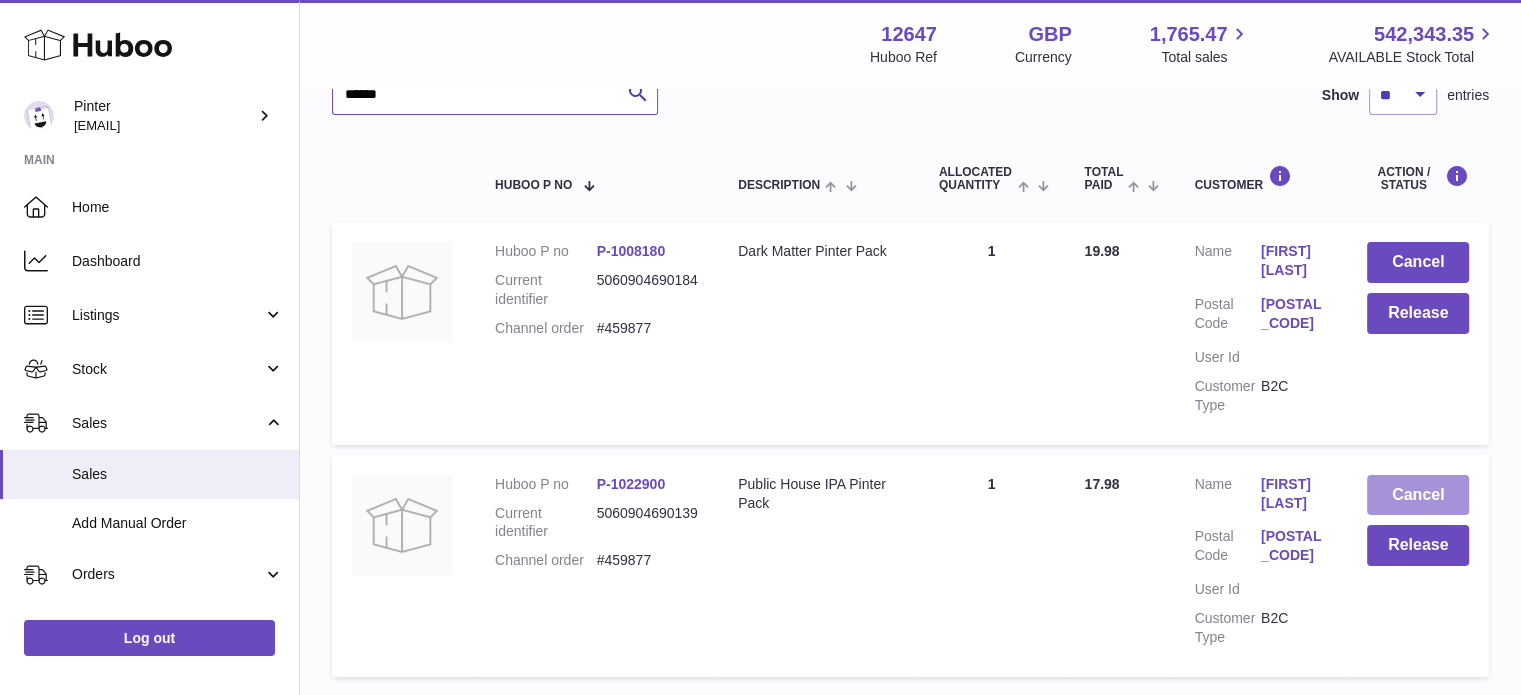 type on "******" 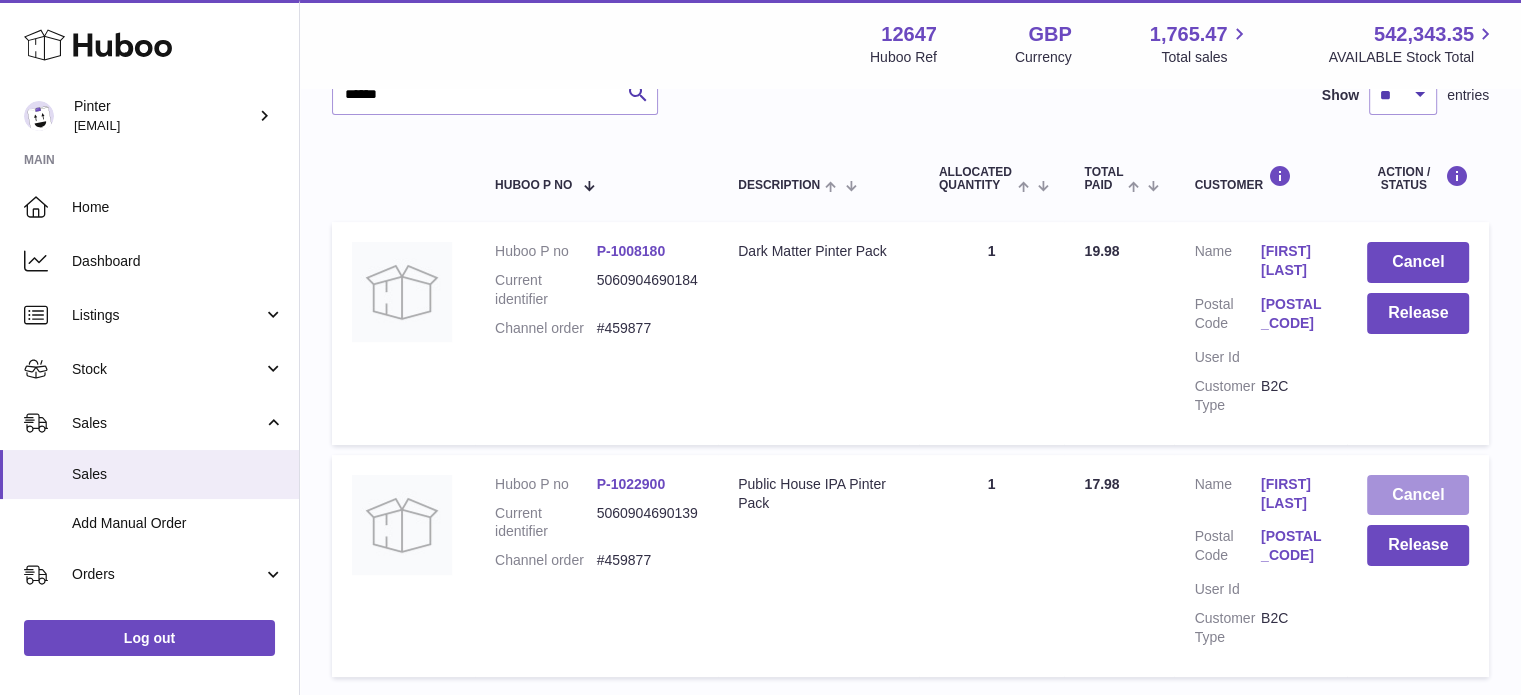 click on "Cancel" at bounding box center (1418, 495) 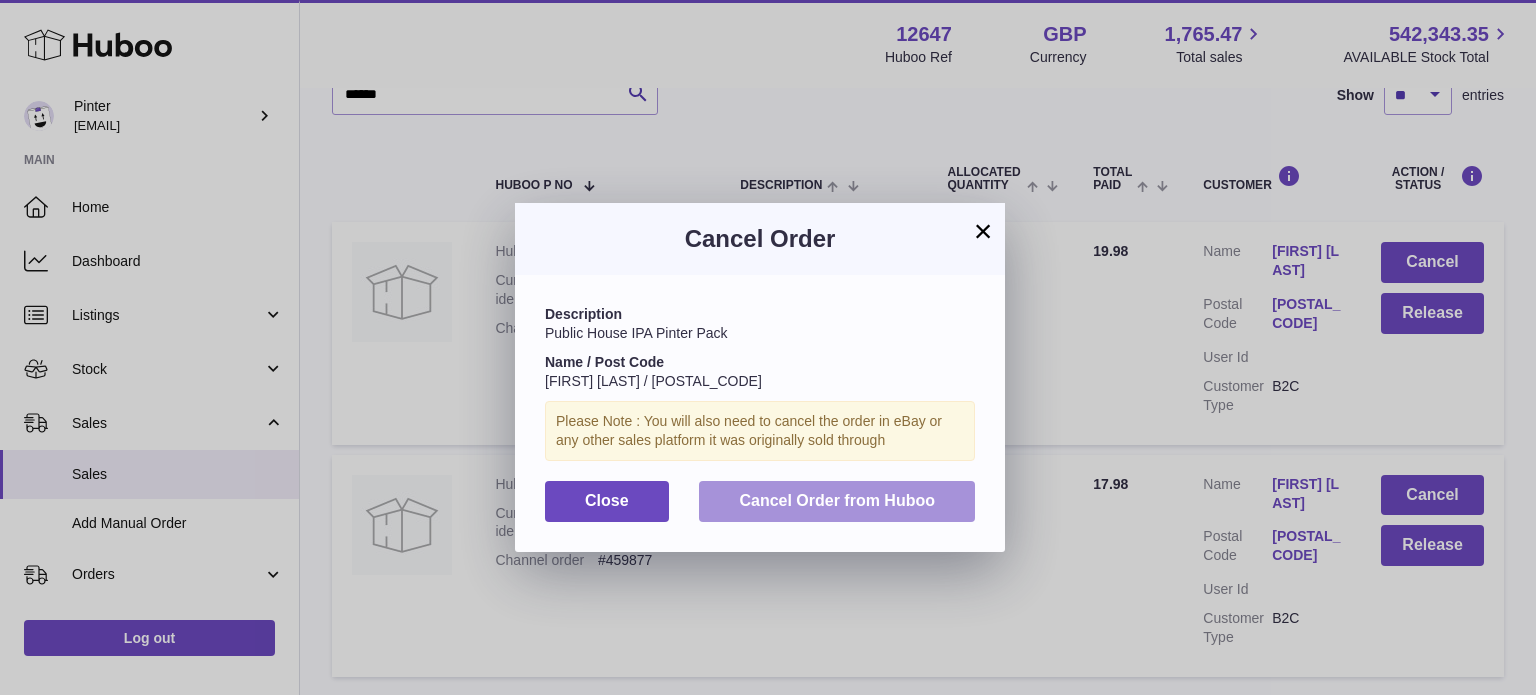 click on "Cancel Order from Huboo" at bounding box center [837, 500] 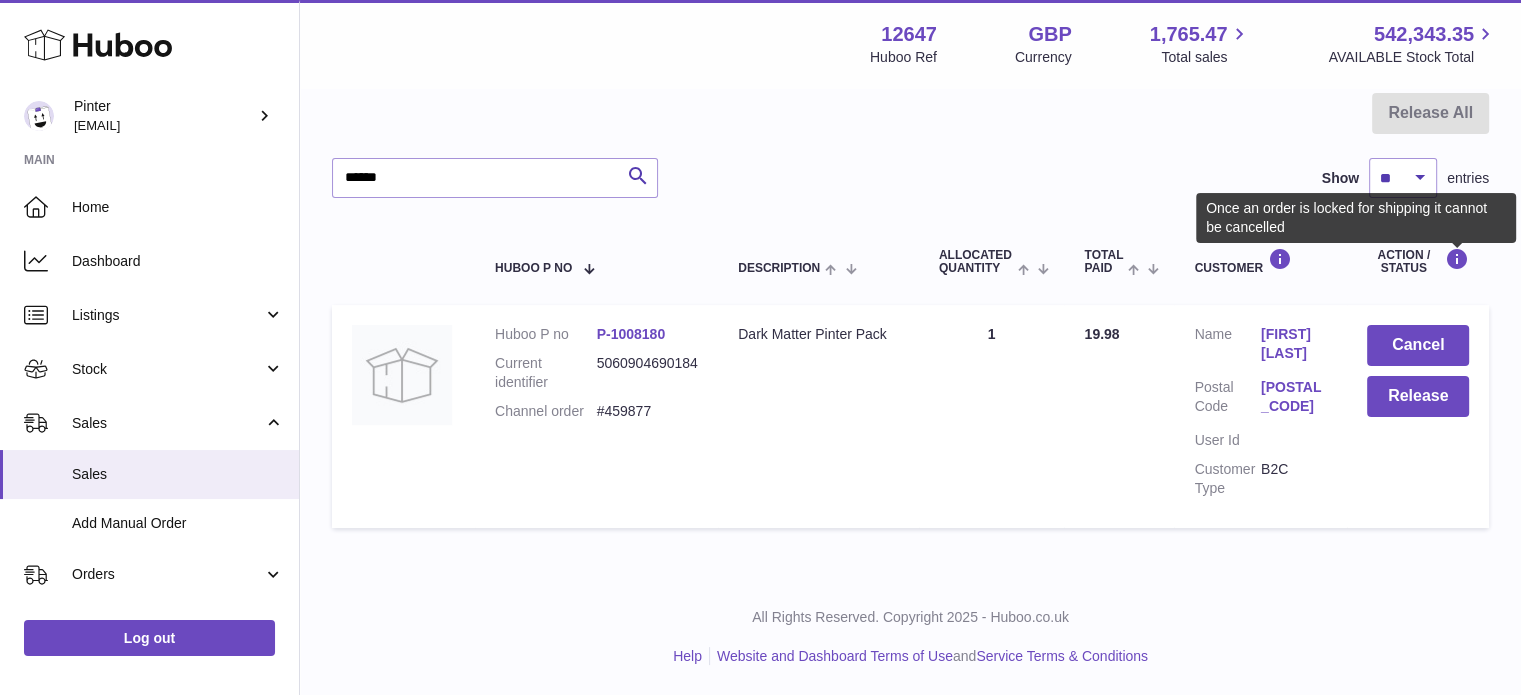 scroll, scrollTop: 191, scrollLeft: 0, axis: vertical 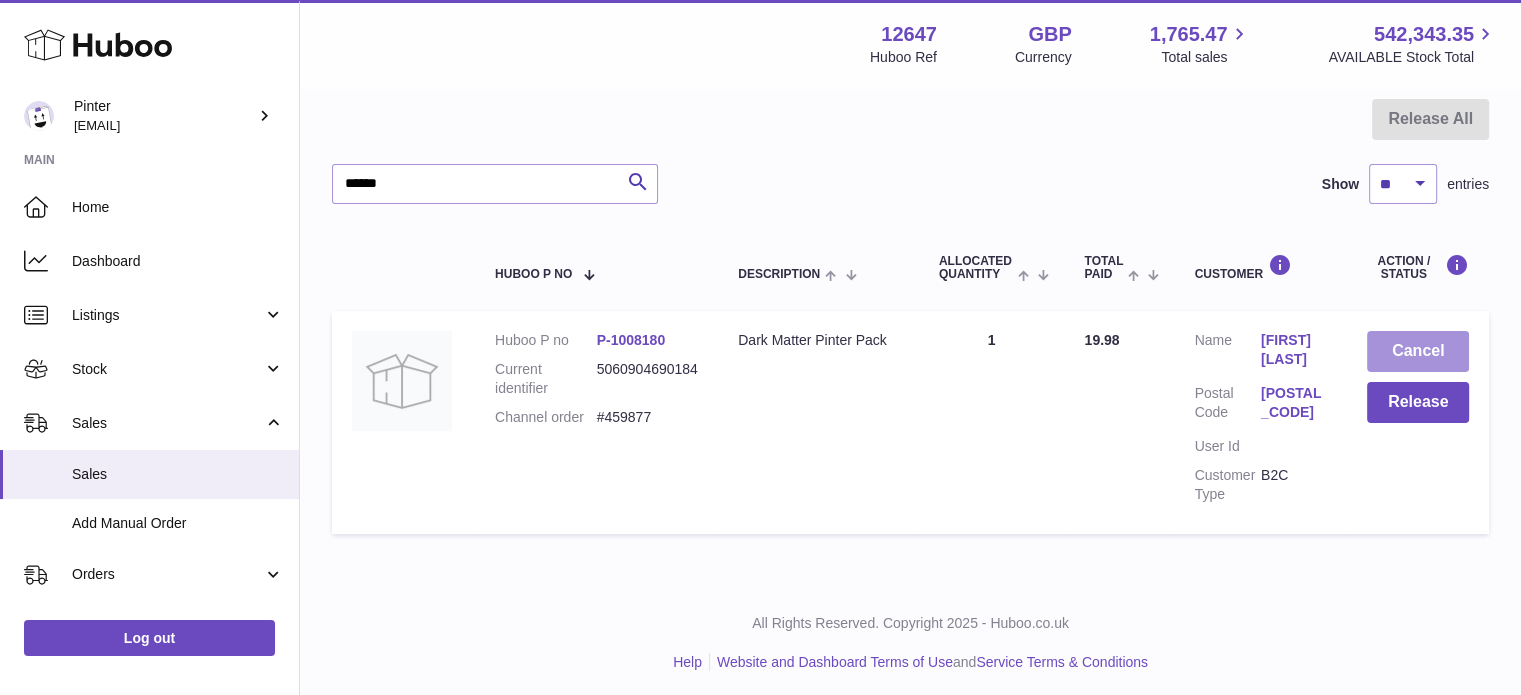 click on "Cancel" at bounding box center [1418, 351] 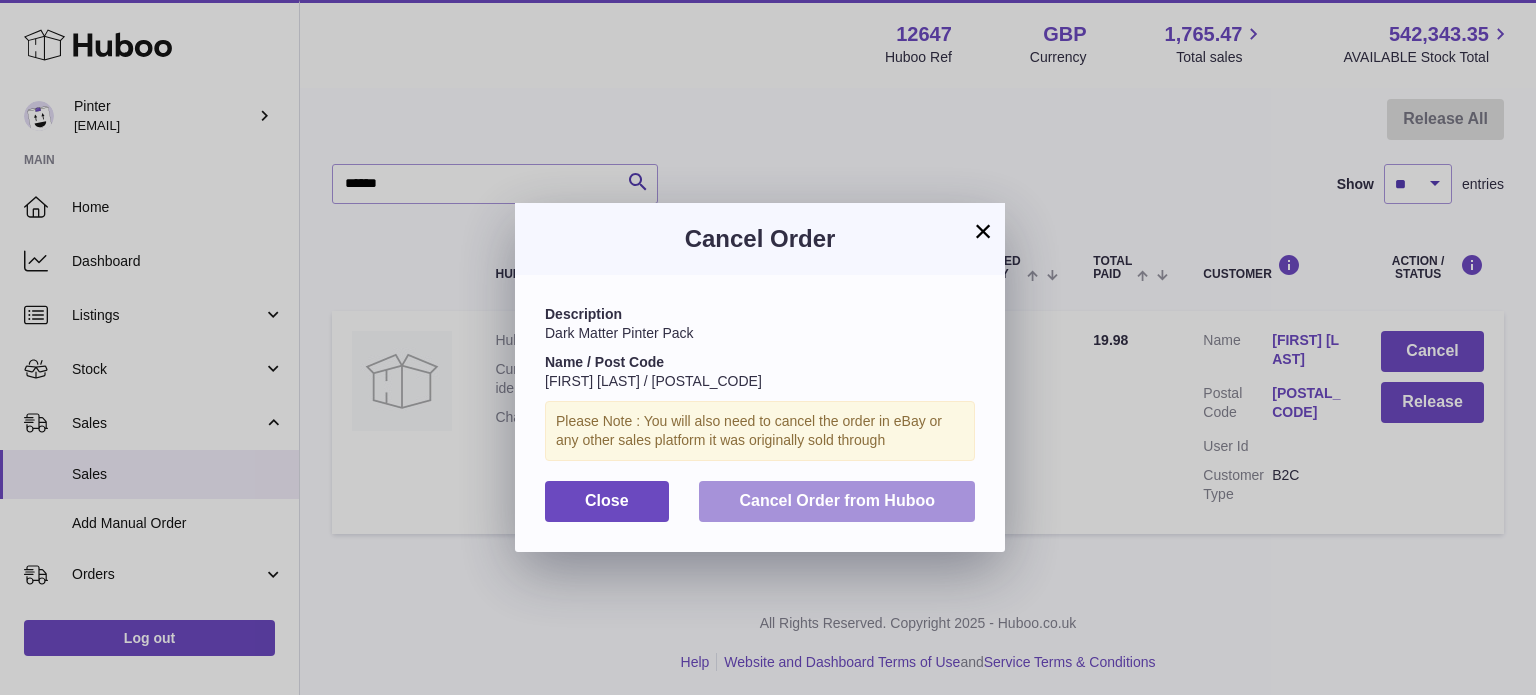 click on "Cancel Order from Huboo" at bounding box center [837, 500] 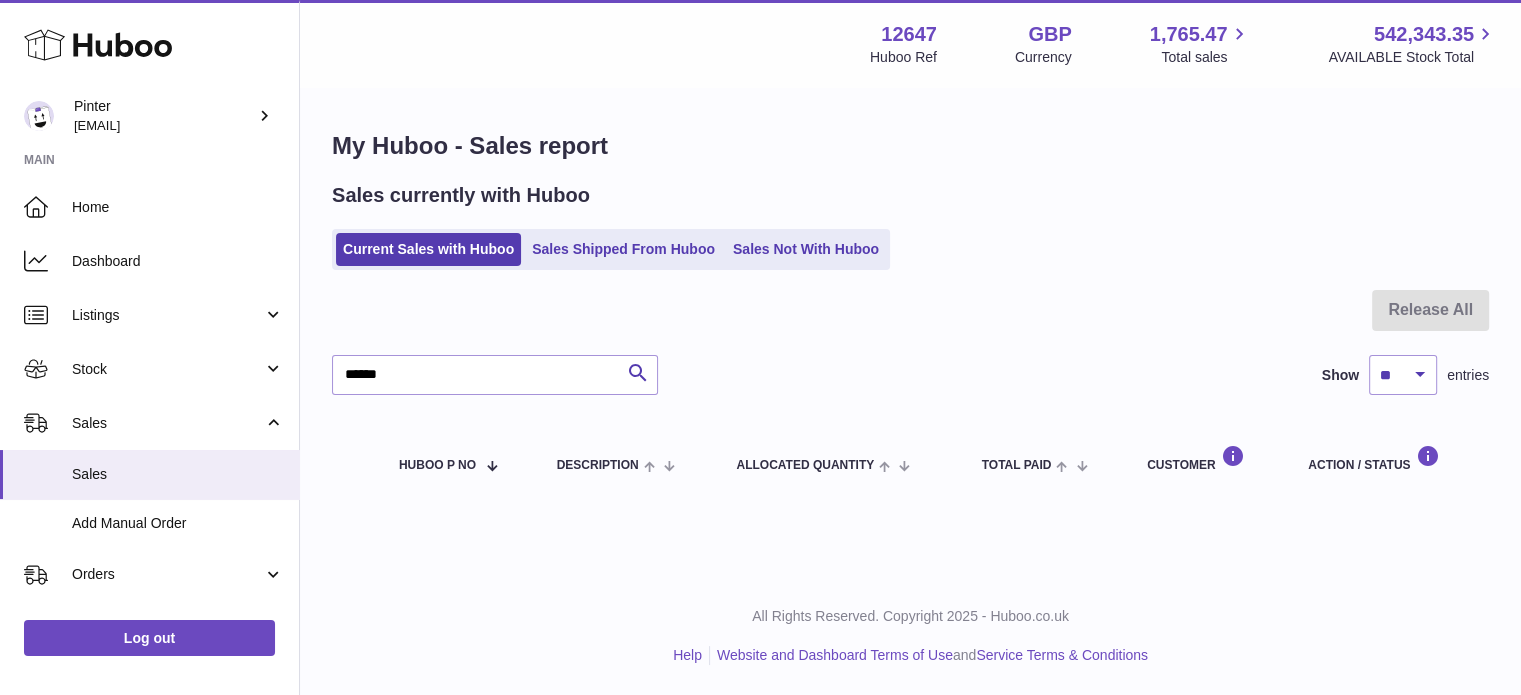 scroll, scrollTop: 0, scrollLeft: 0, axis: both 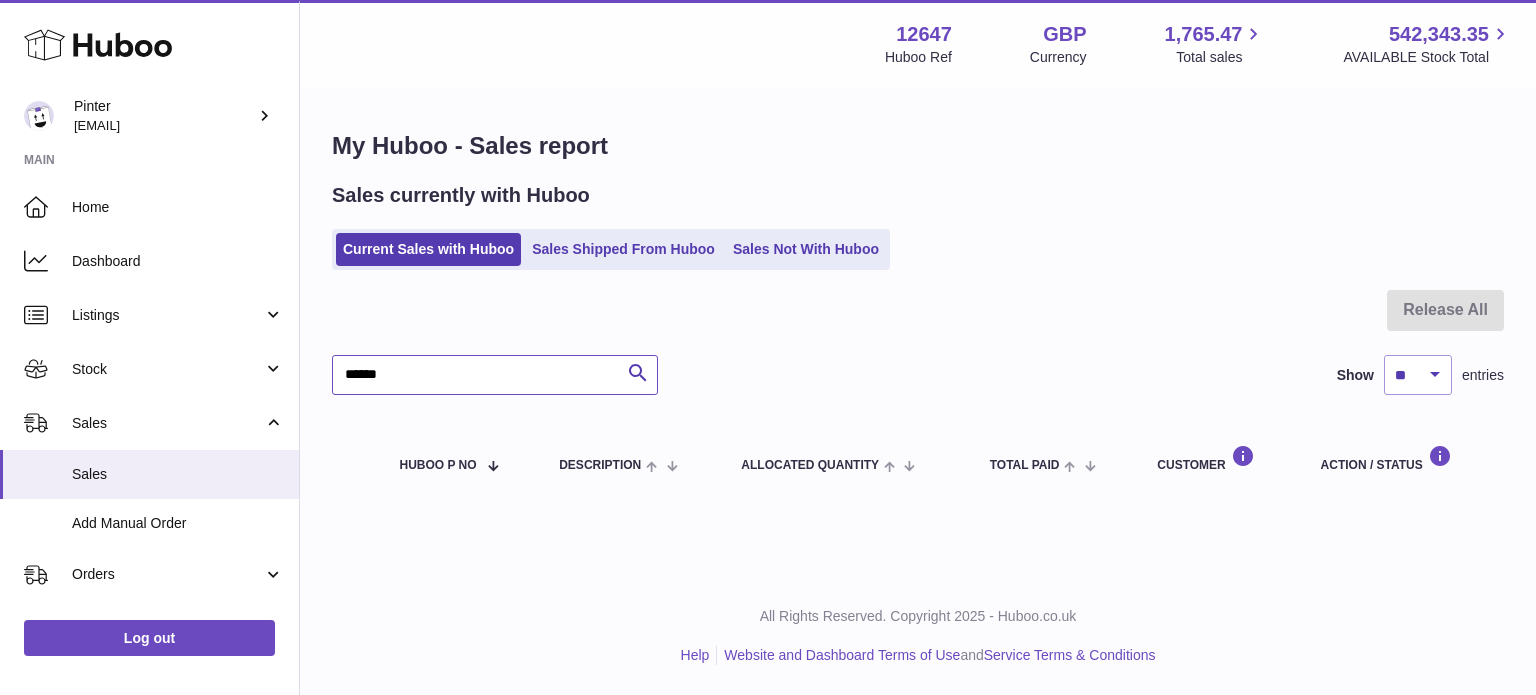 click on "******" at bounding box center (495, 375) 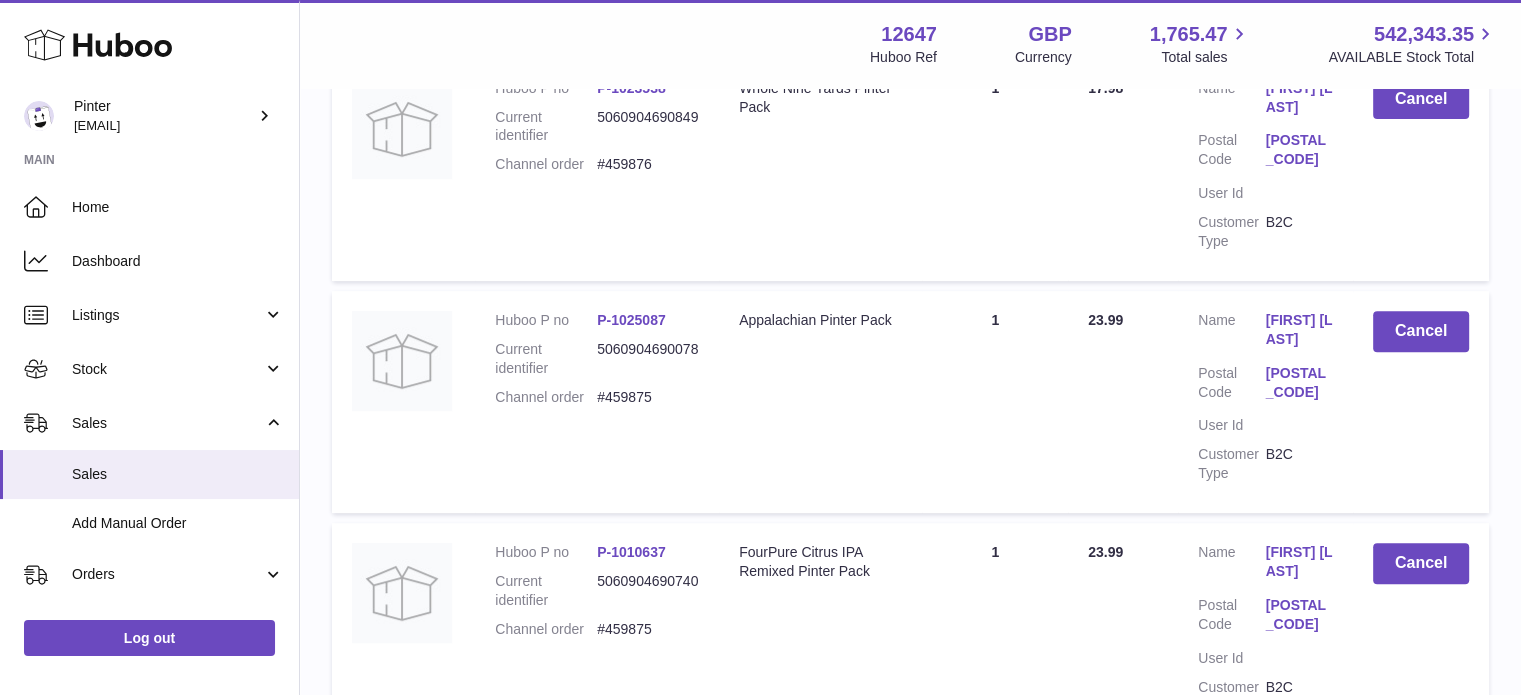 scroll, scrollTop: 0, scrollLeft: 0, axis: both 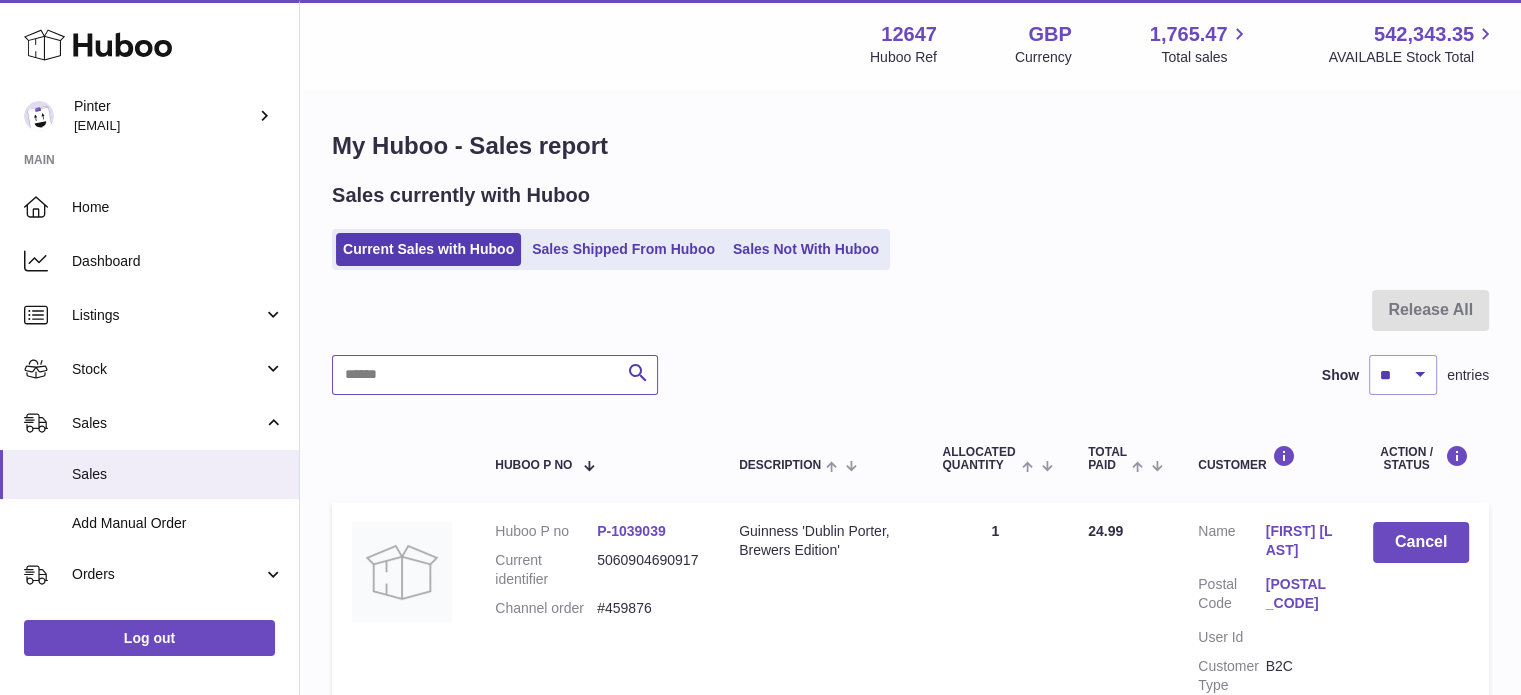 type 